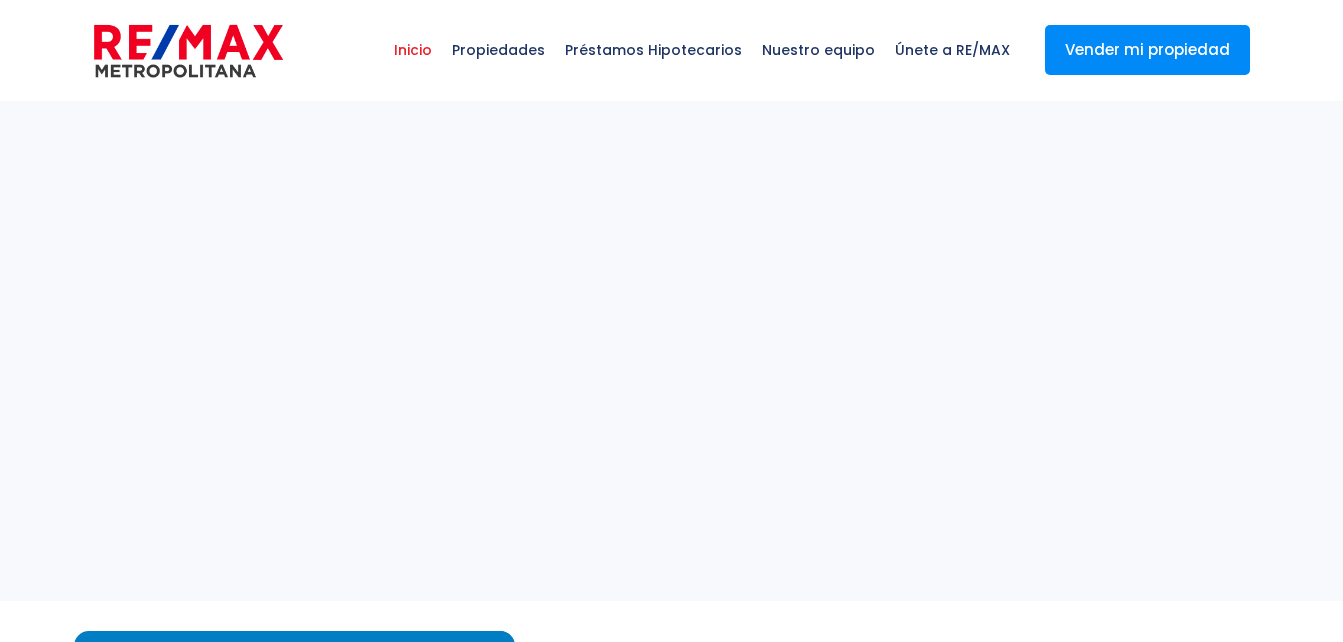 scroll, scrollTop: 0, scrollLeft: 0, axis: both 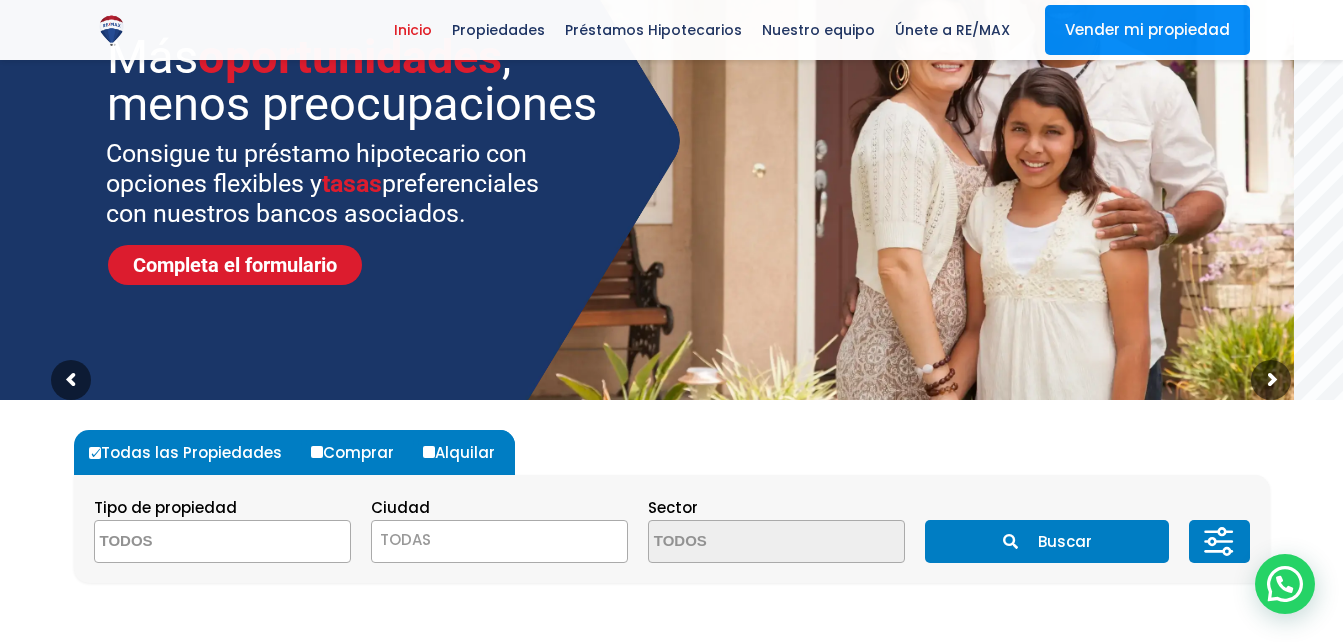 click at bounding box center (192, 542) 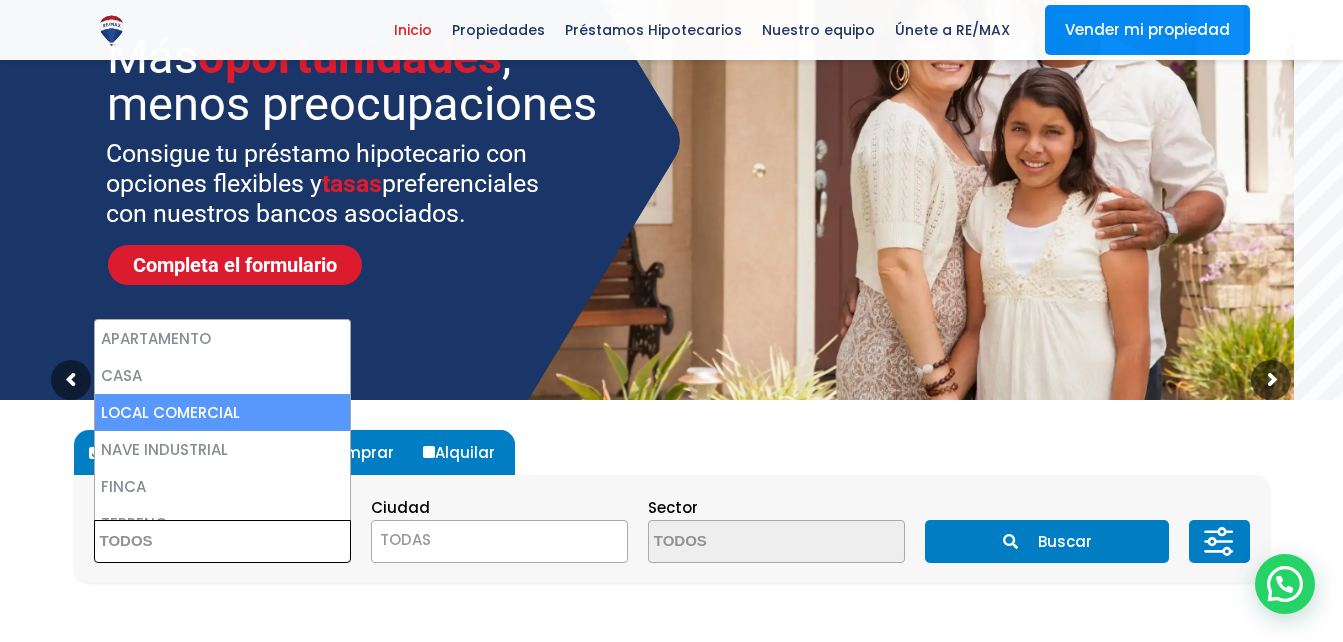 select on "comercial+site" 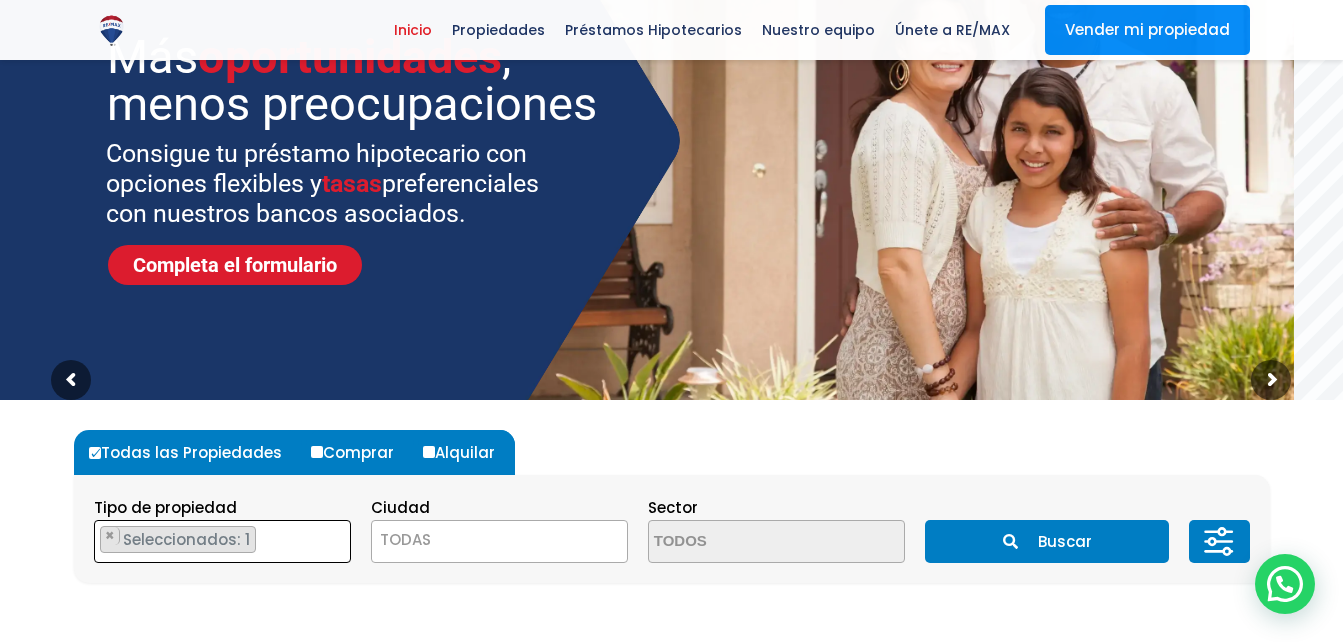 scroll, scrollTop: 46, scrollLeft: 0, axis: vertical 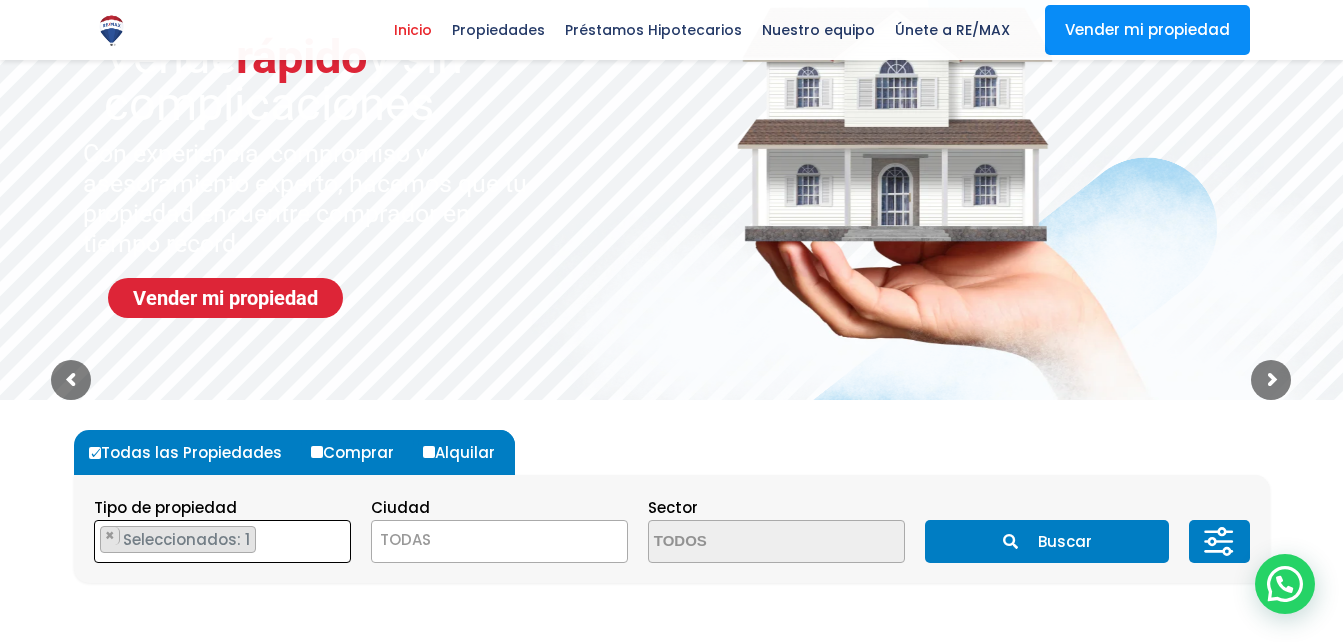 click on "TODAS" at bounding box center (499, 540) 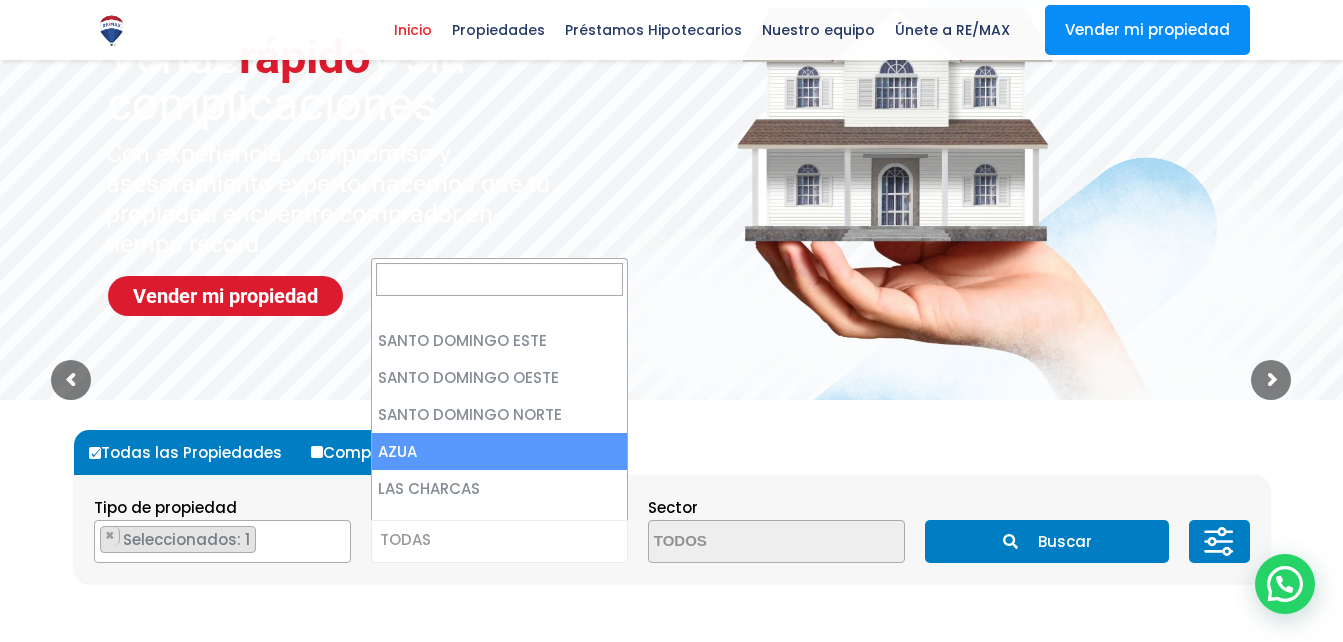 scroll, scrollTop: 0, scrollLeft: 0, axis: both 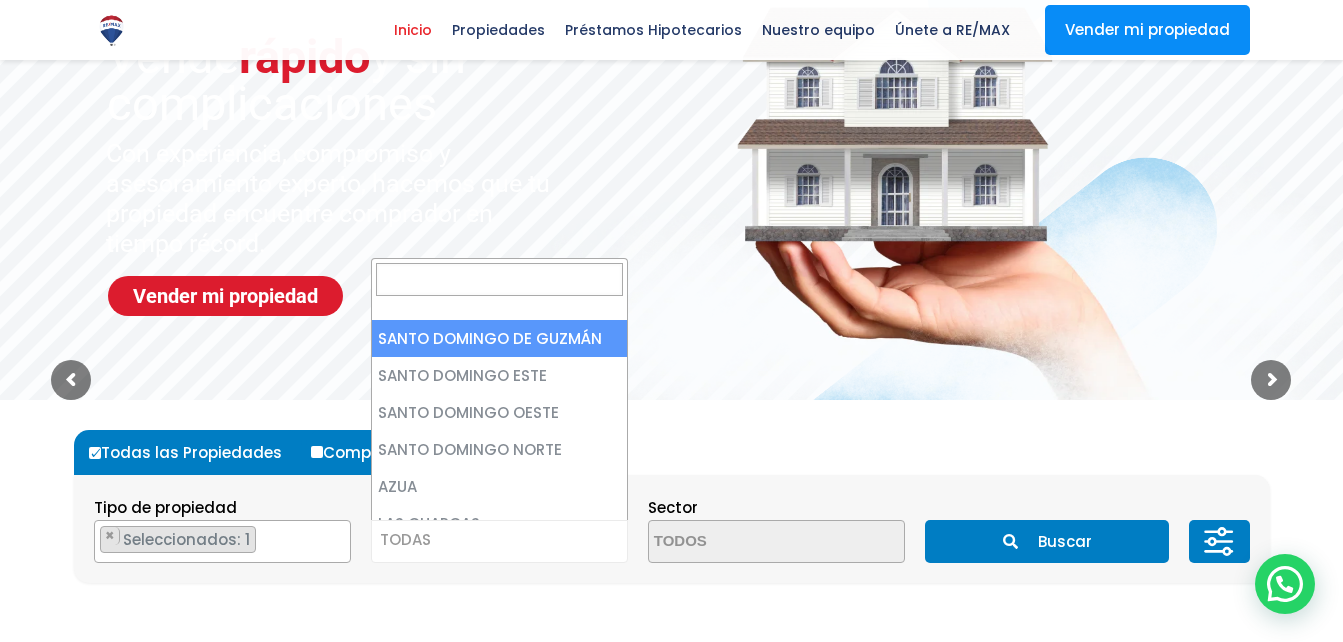 select on "1" 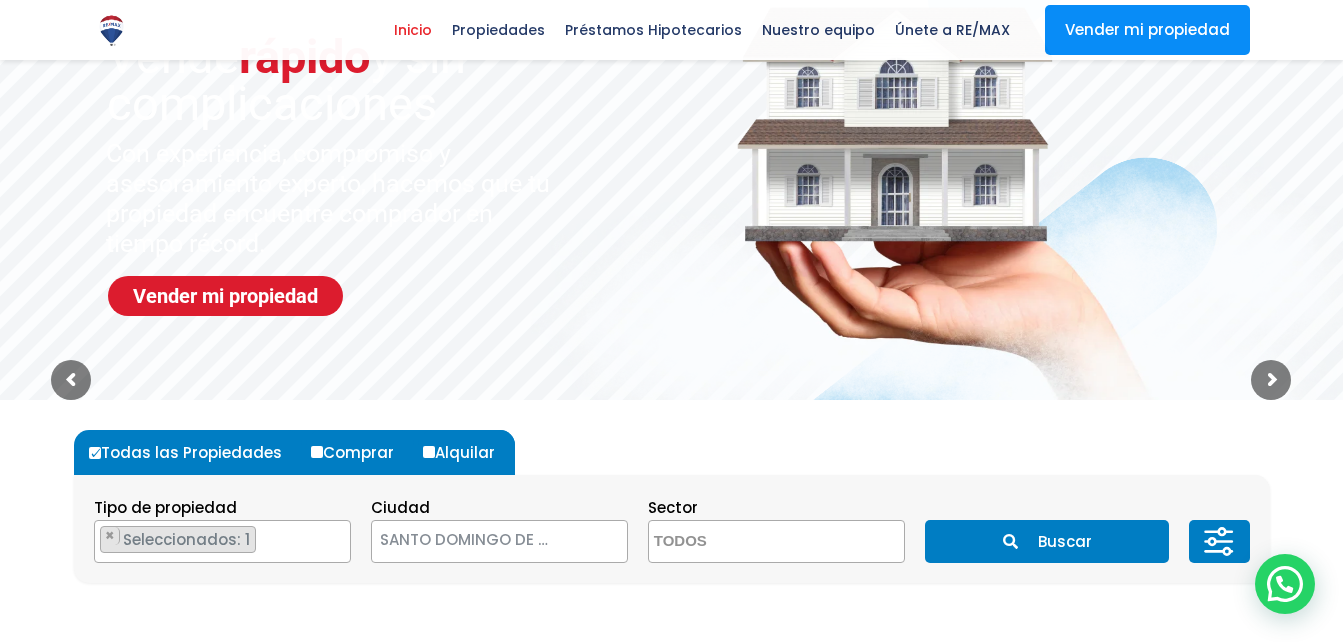 click on "Buscar" at bounding box center (1047, 541) 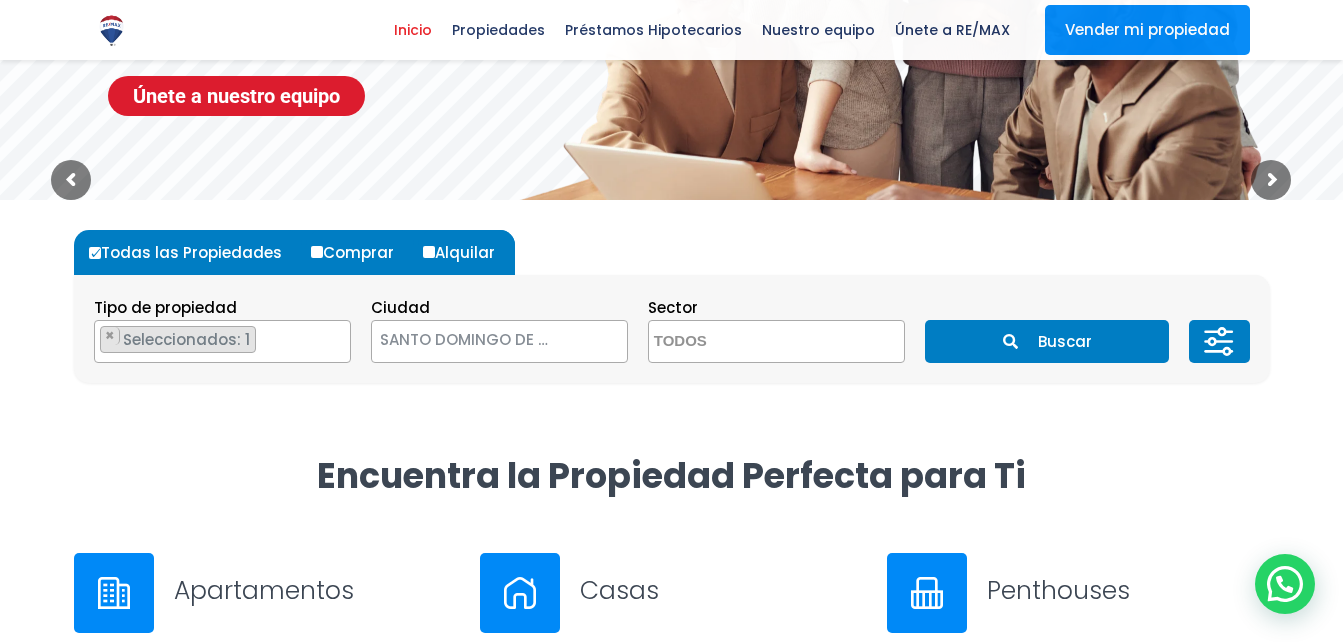 scroll, scrollTop: 500, scrollLeft: 0, axis: vertical 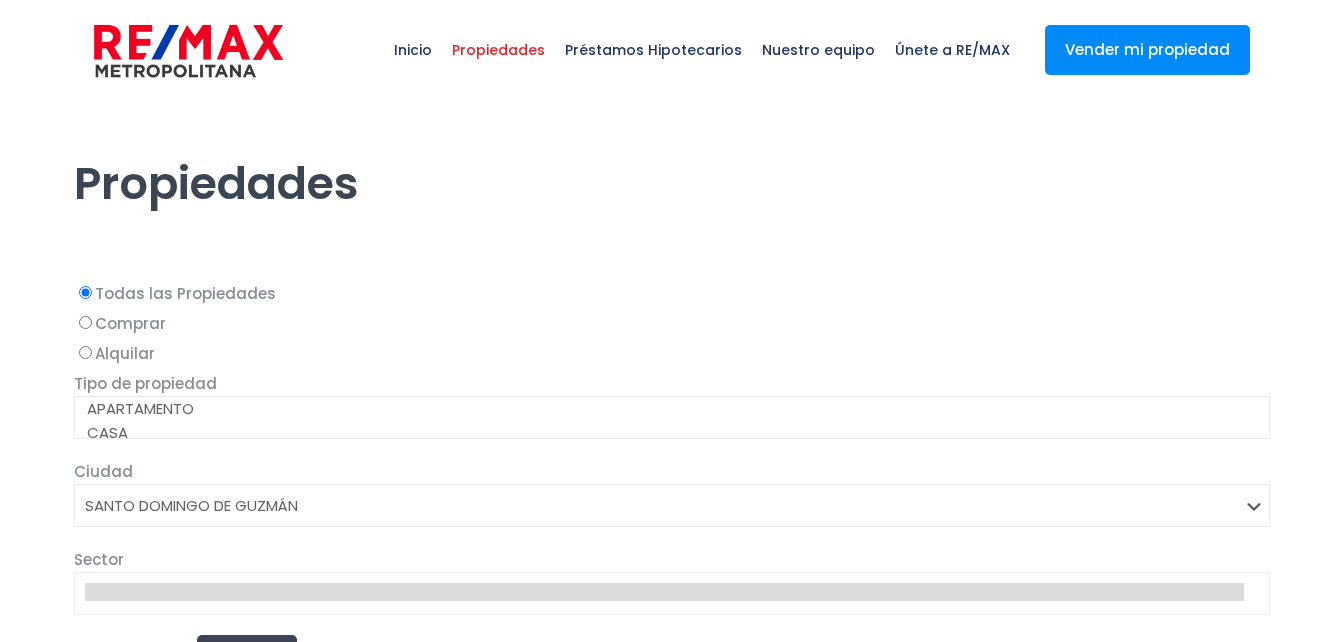 select on "1" 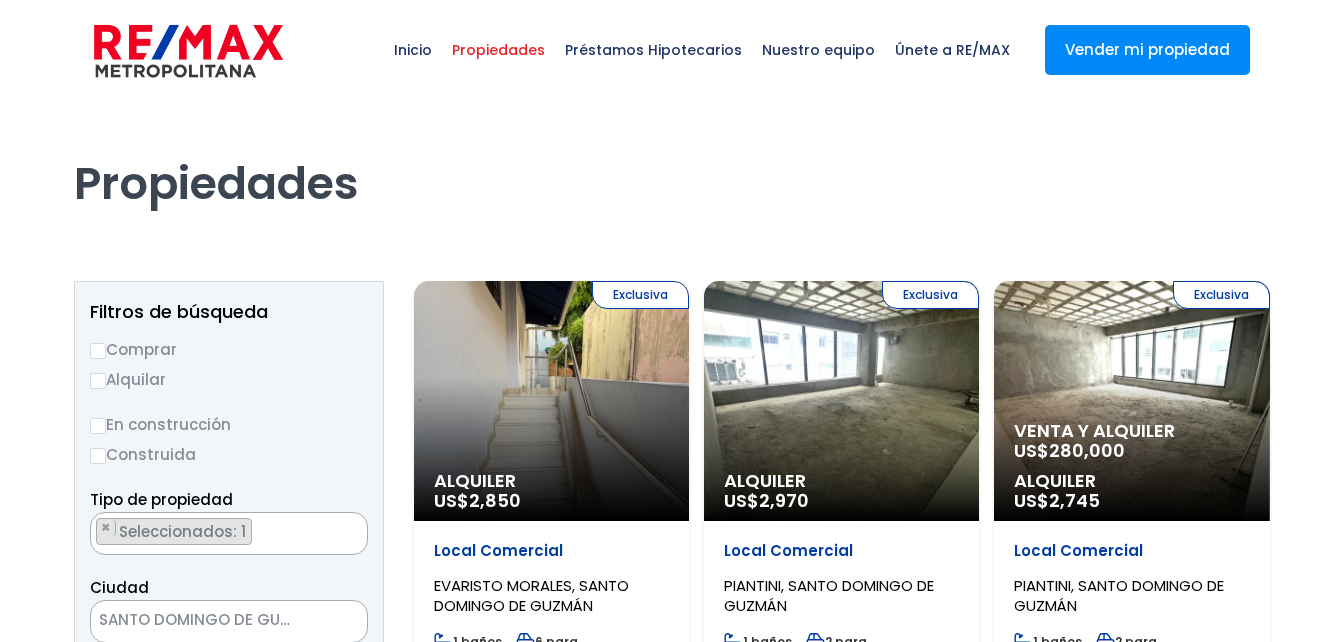 scroll, scrollTop: 0, scrollLeft: 0, axis: both 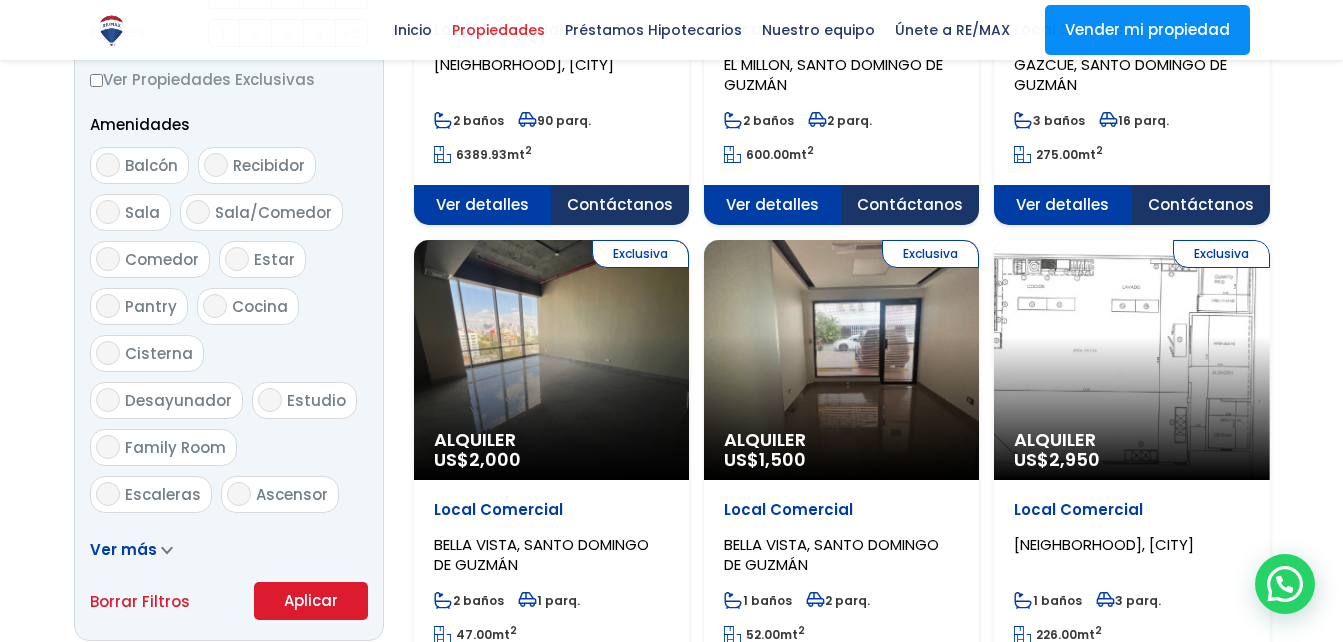 click on "Exclusiva
Alquiler
US$  1,500" at bounding box center (551, -600) 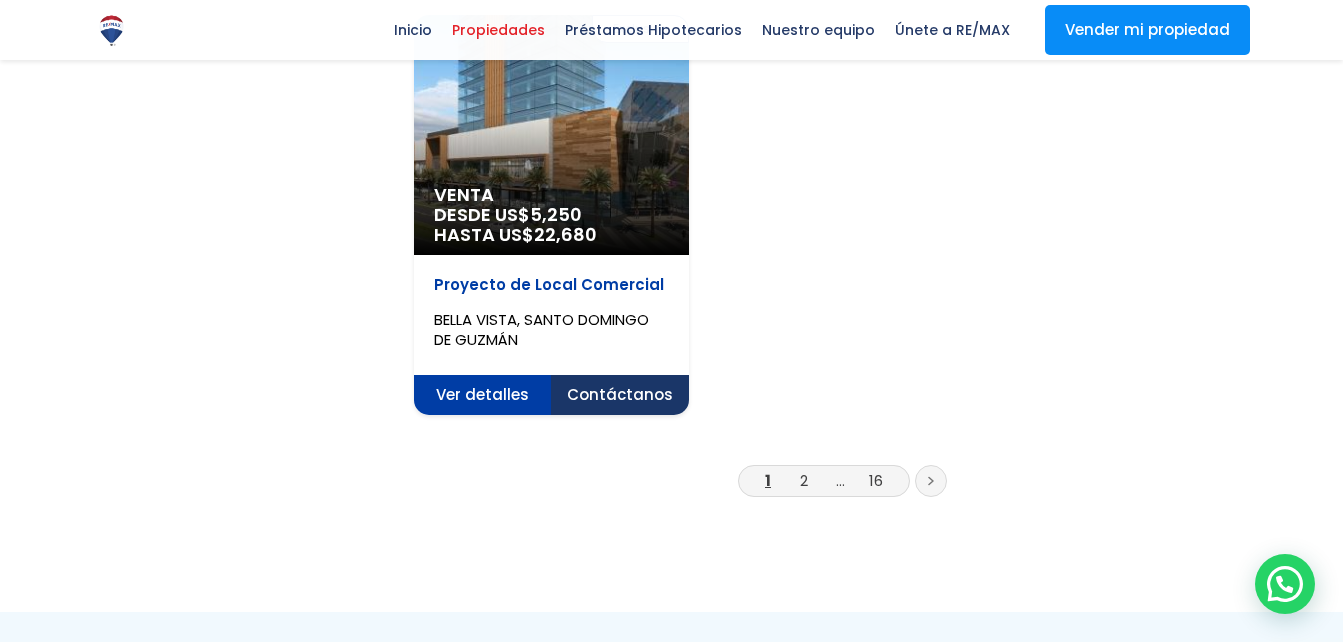 scroll, scrollTop: 2700, scrollLeft: 0, axis: vertical 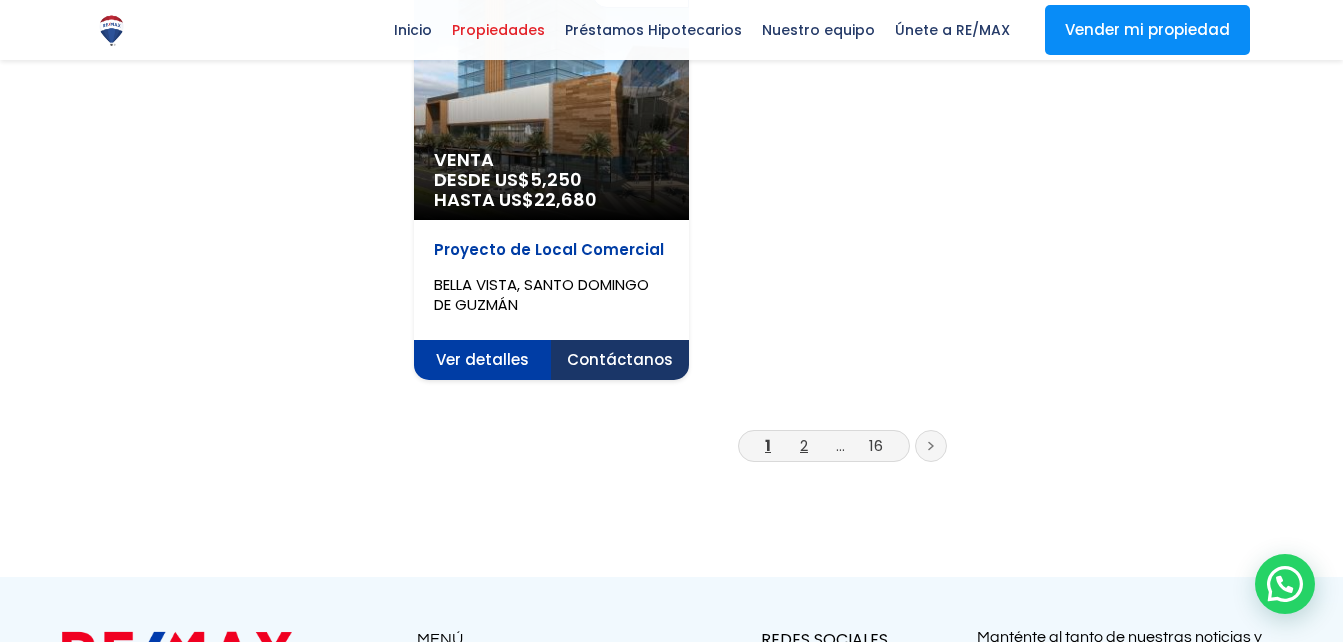 click on "2" at bounding box center [804, 445] 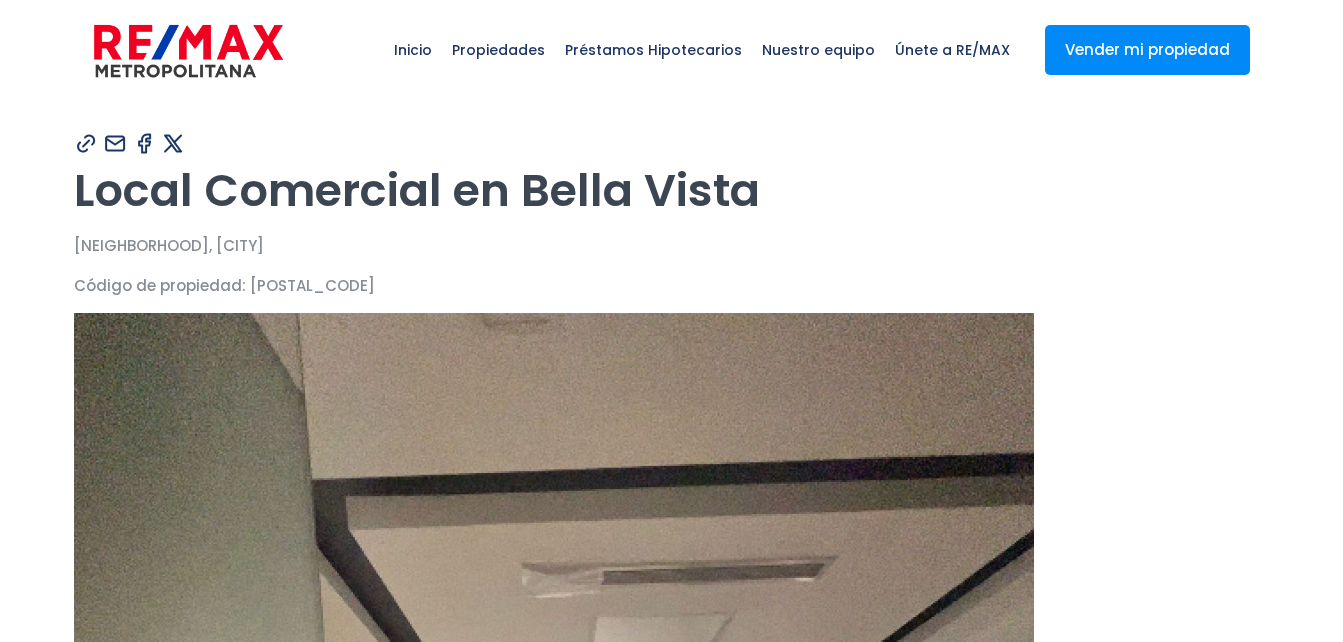scroll, scrollTop: 0, scrollLeft: 0, axis: both 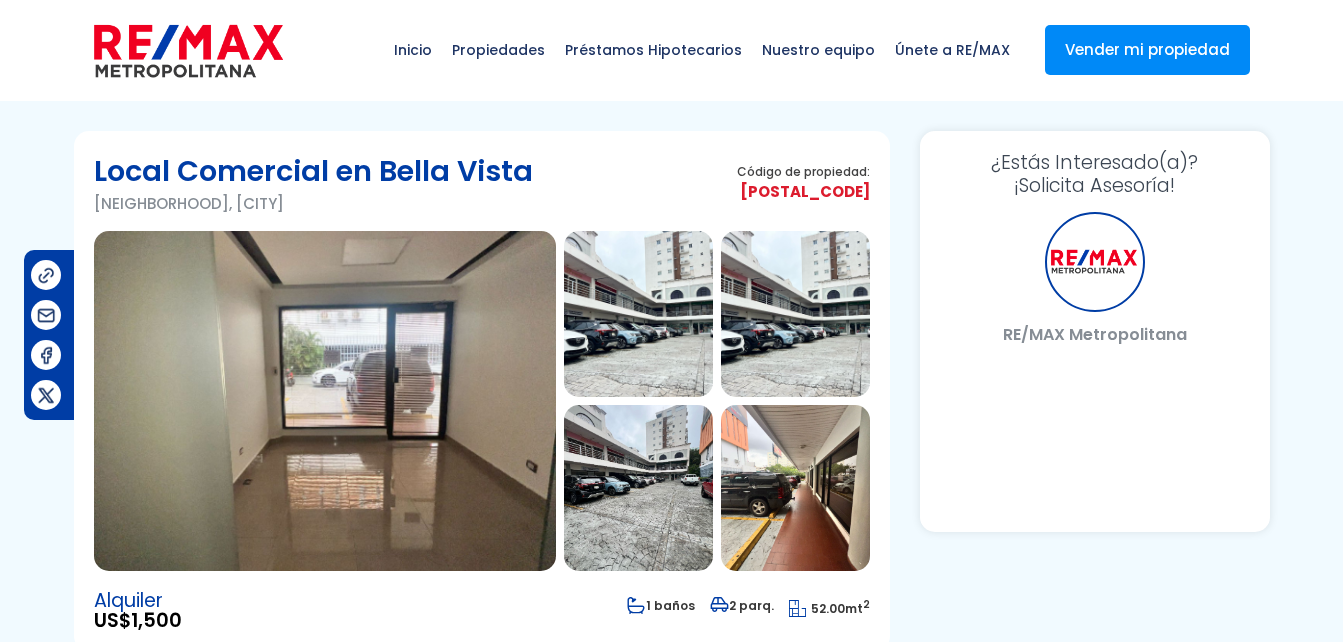select on "DO" 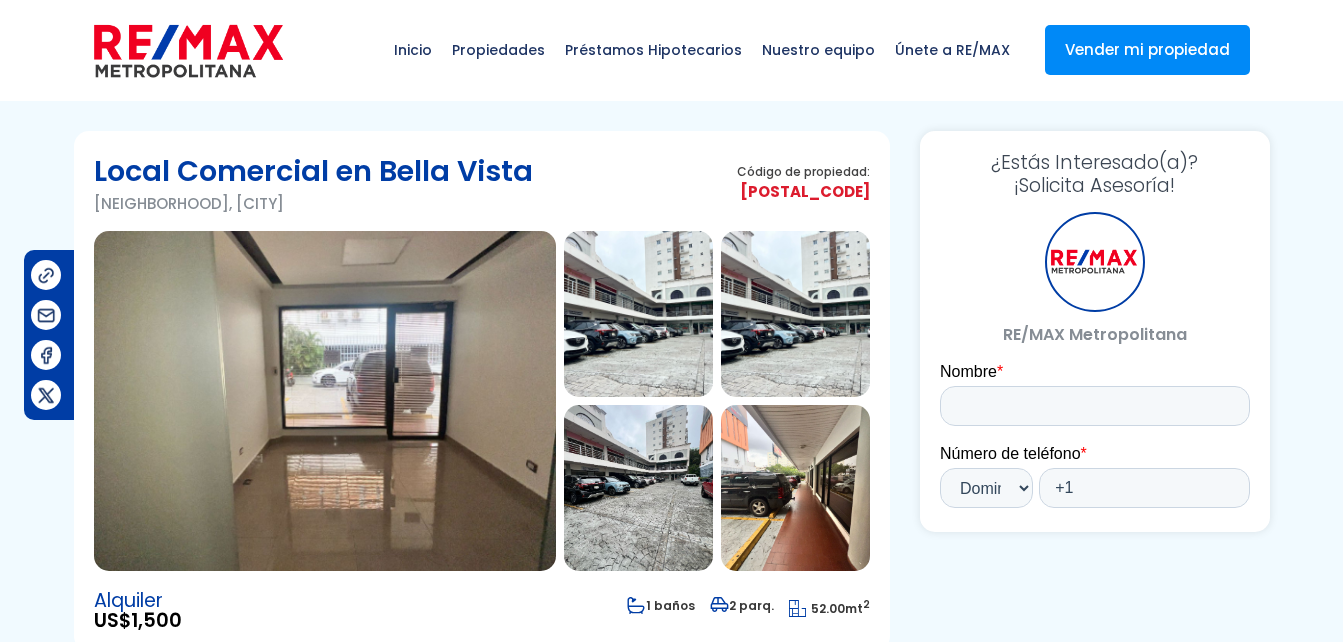 scroll, scrollTop: 0, scrollLeft: 0, axis: both 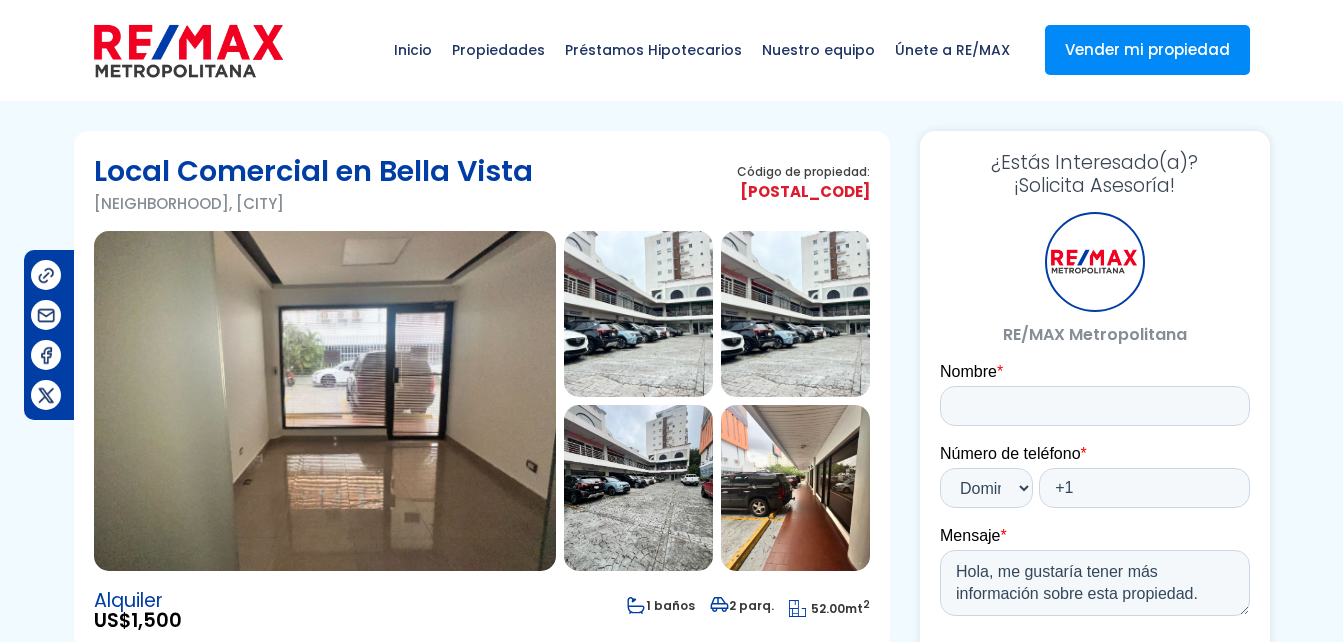 click at bounding box center [638, 314] 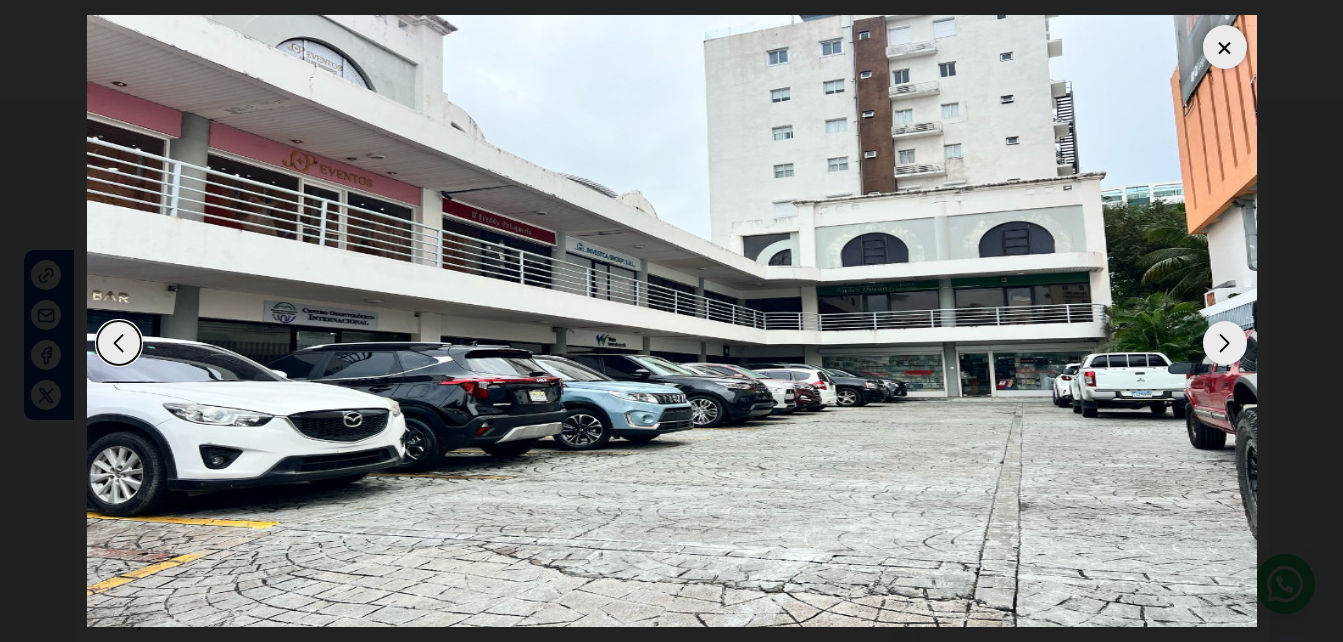click at bounding box center (1225, 343) 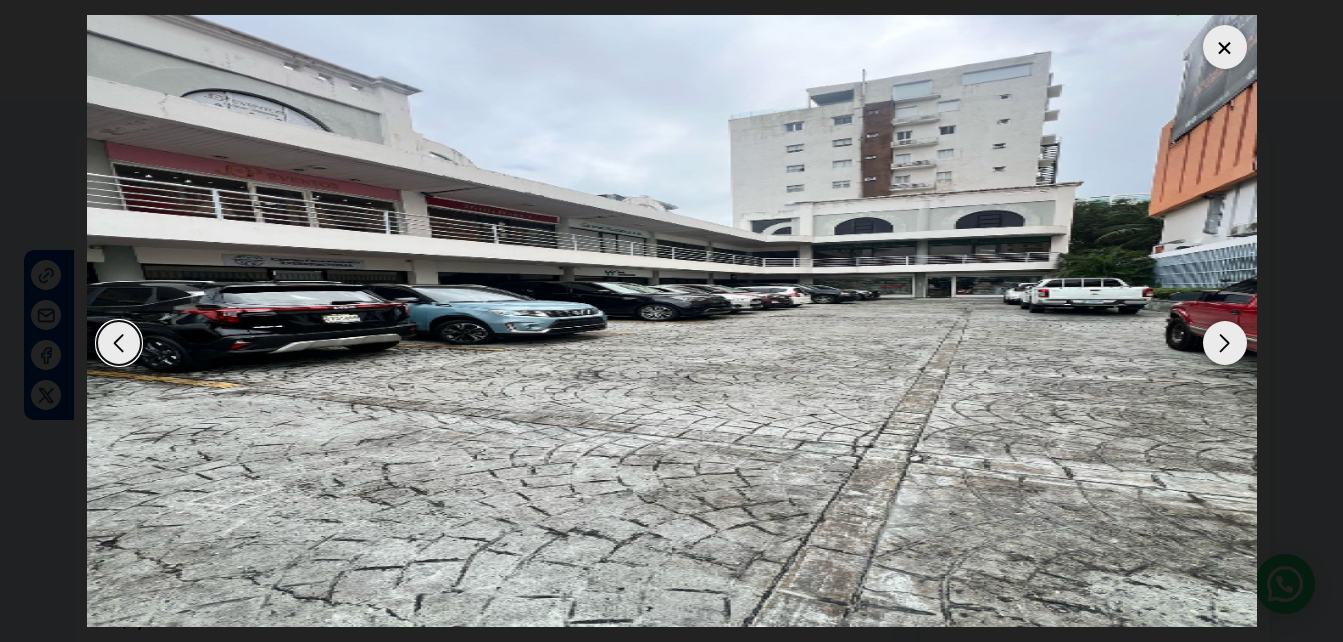 click at bounding box center (1225, 343) 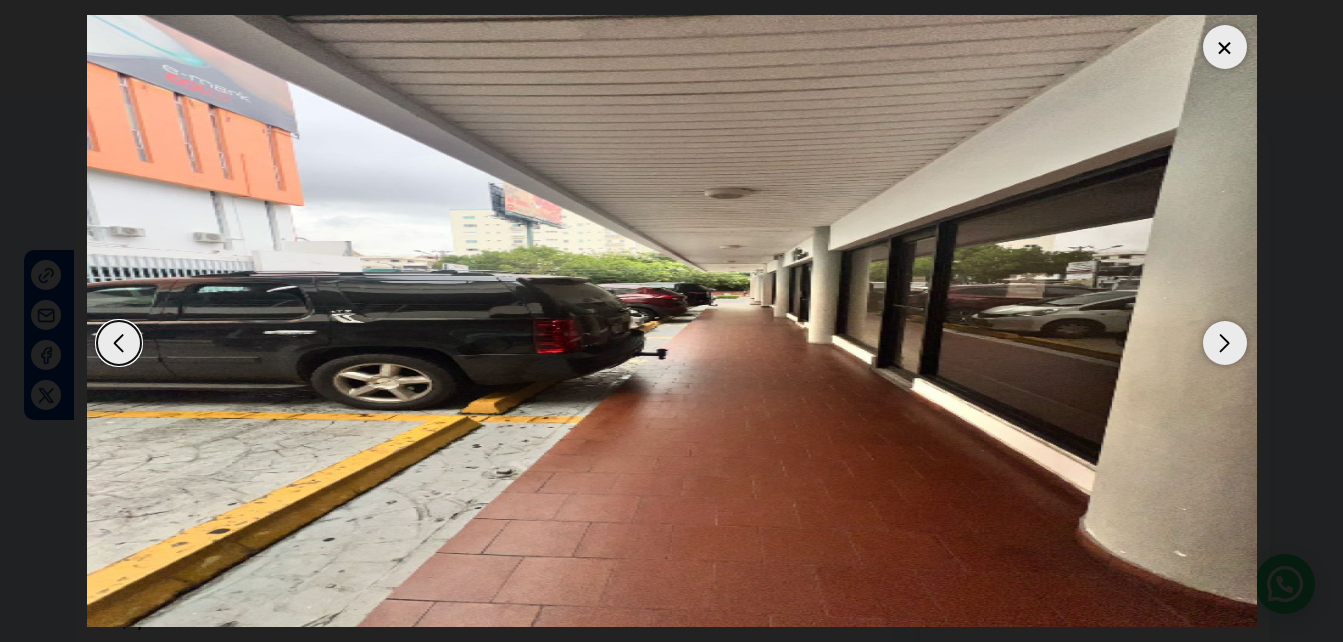click at bounding box center [1225, 47] 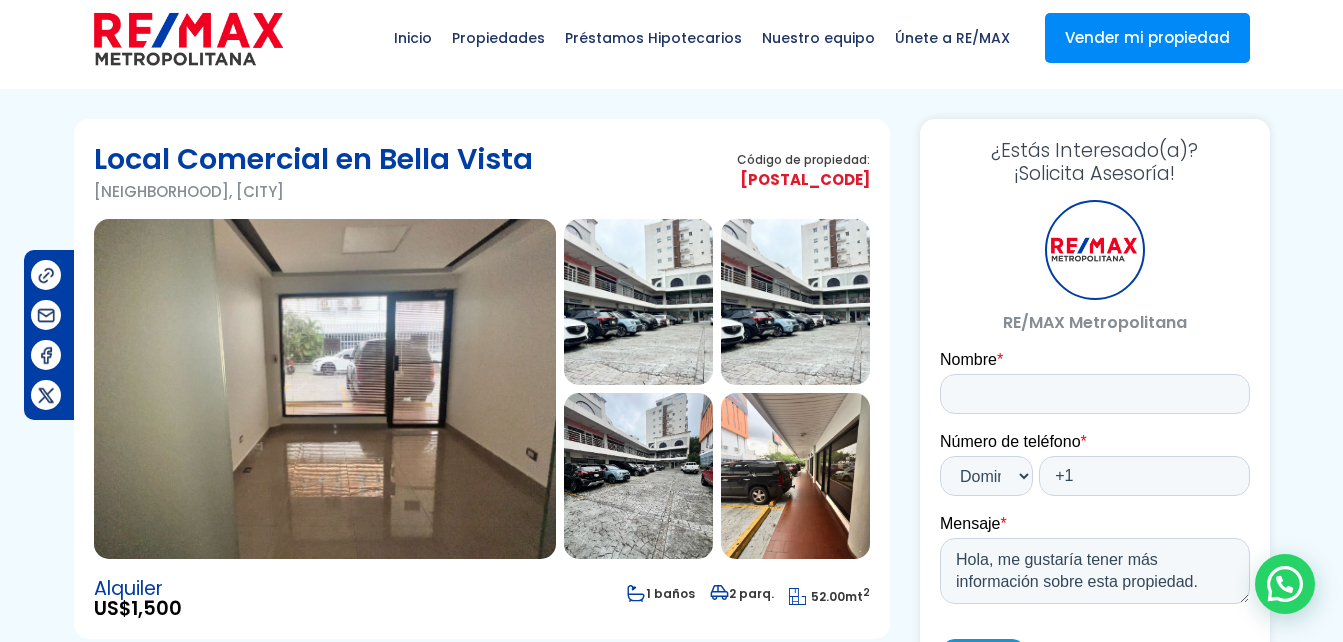 scroll, scrollTop: 0, scrollLeft: 0, axis: both 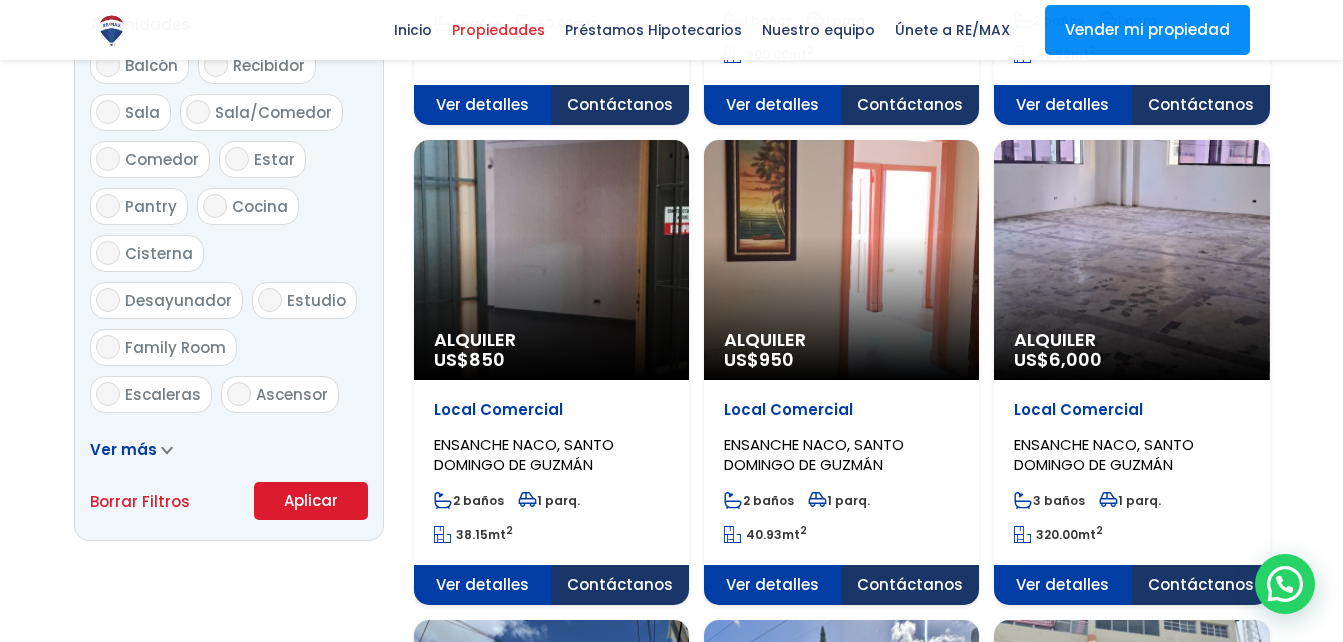 click on "Alquiler
US$  850" at bounding box center (551, -700) 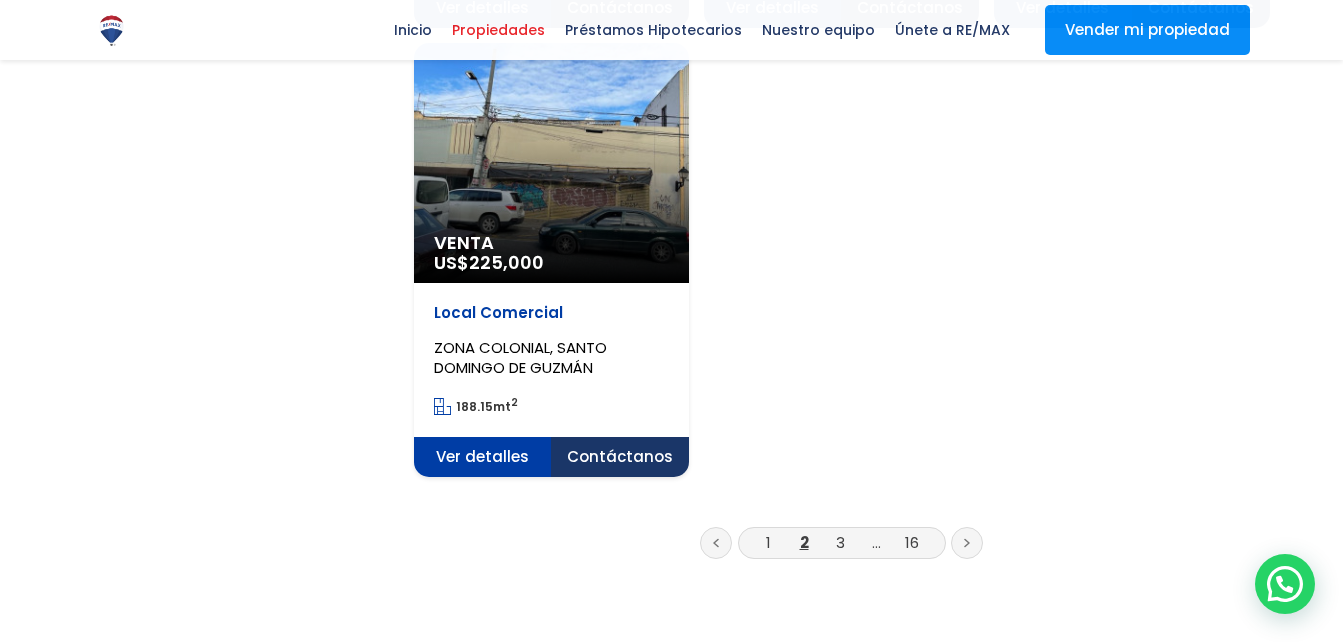 scroll, scrollTop: 2800, scrollLeft: 0, axis: vertical 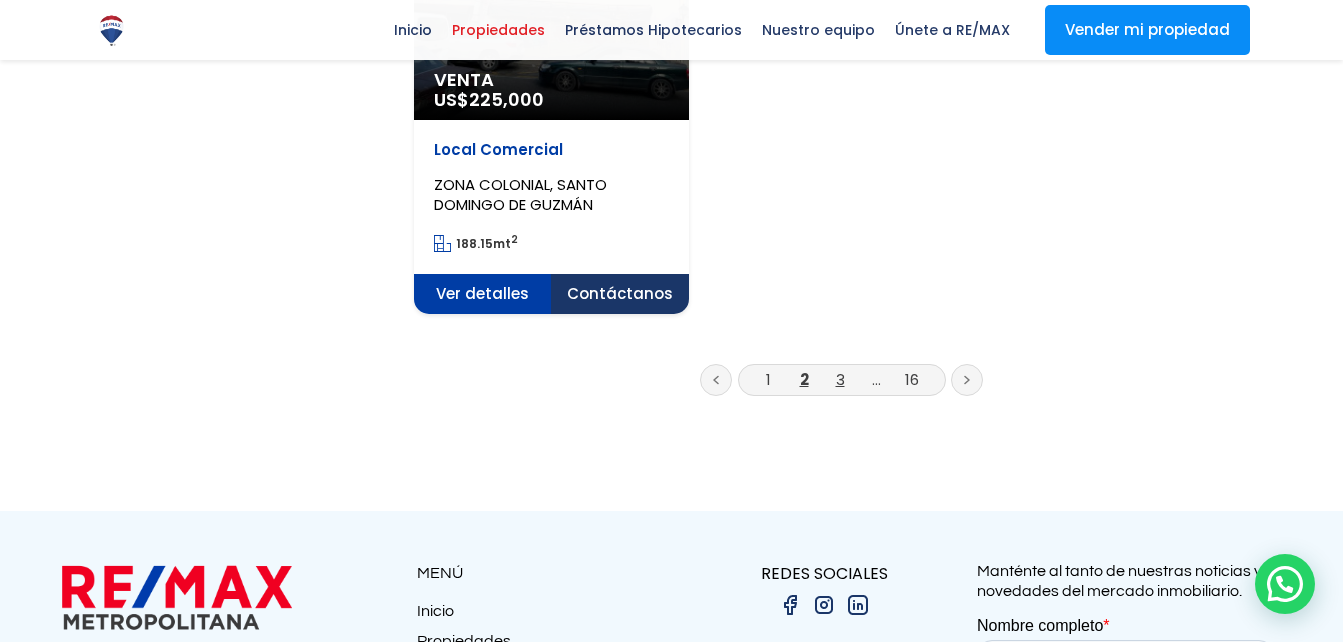click on "3" at bounding box center (840, 379) 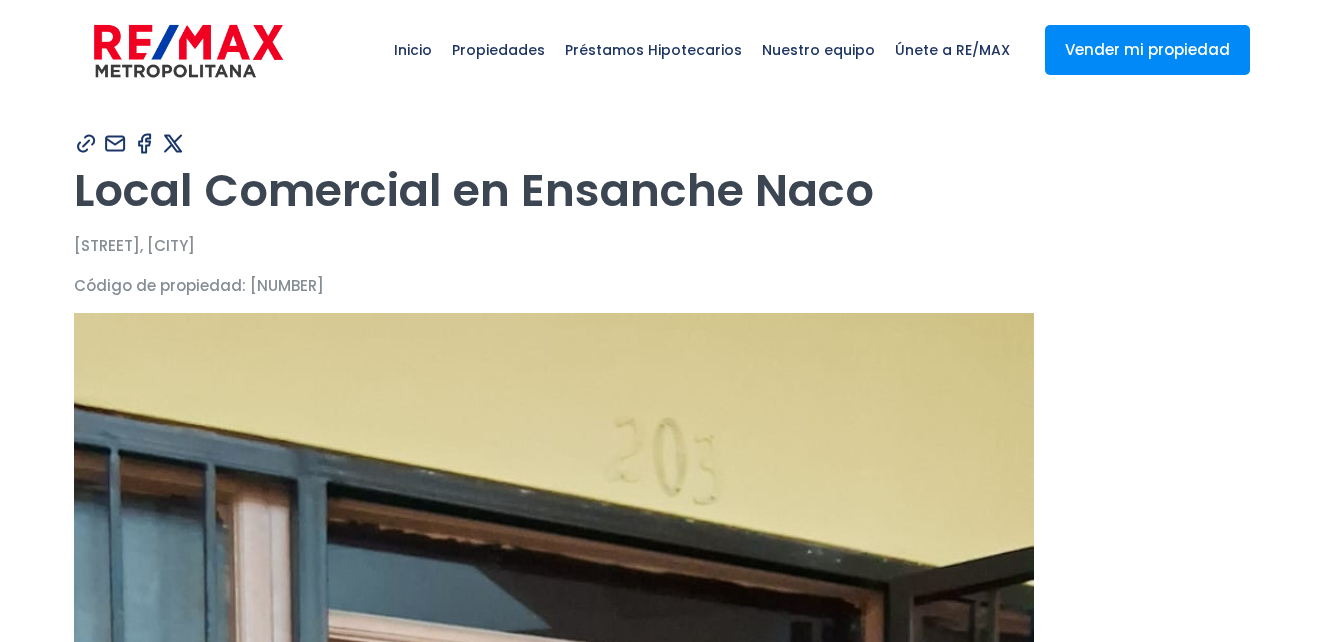 scroll, scrollTop: 0, scrollLeft: 0, axis: both 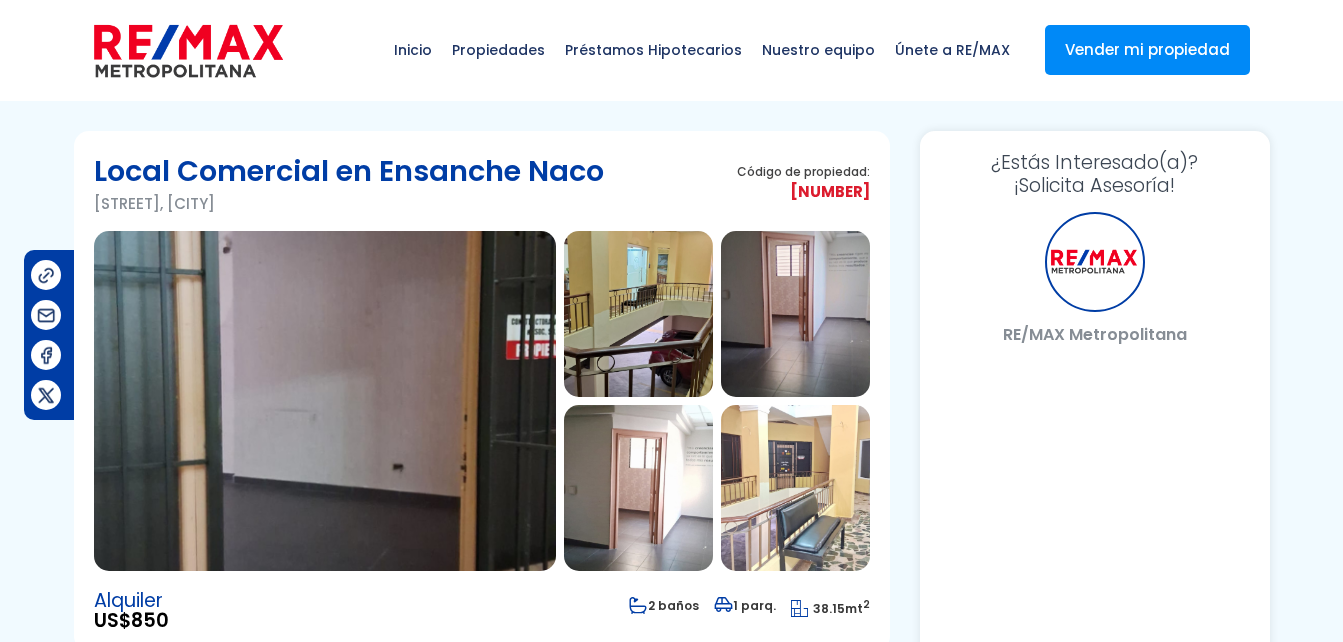 select on "DO" 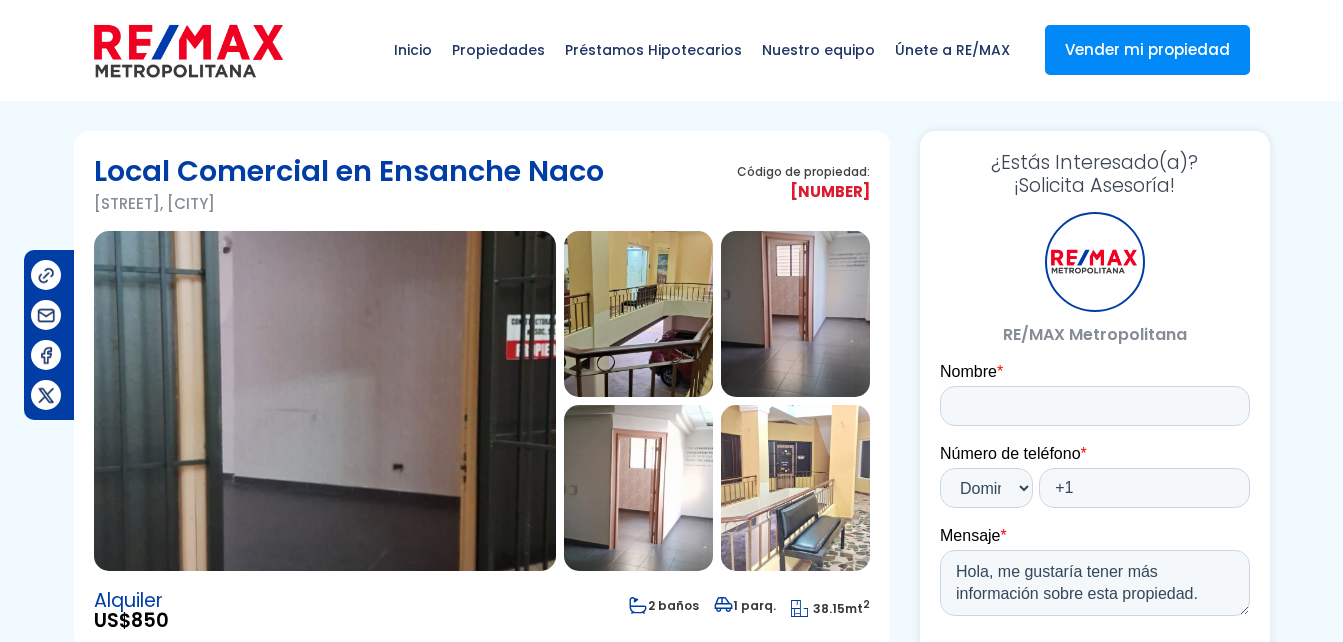 scroll, scrollTop: 0, scrollLeft: 0, axis: both 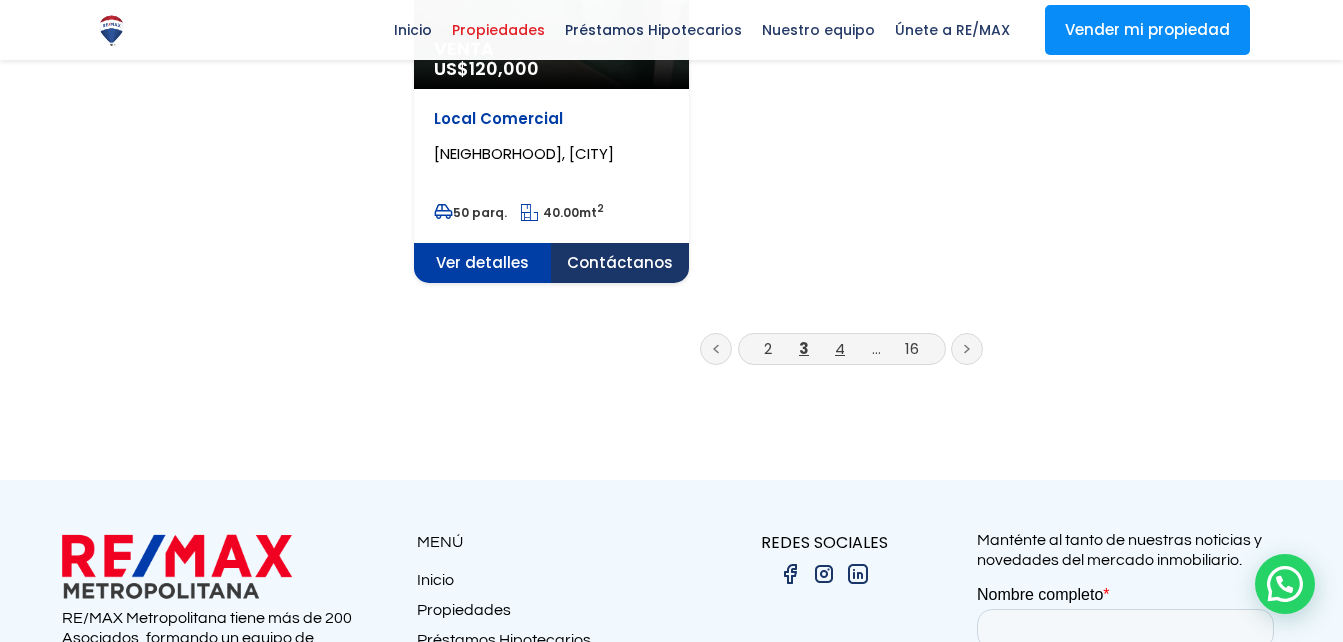 click on "4" at bounding box center [840, 348] 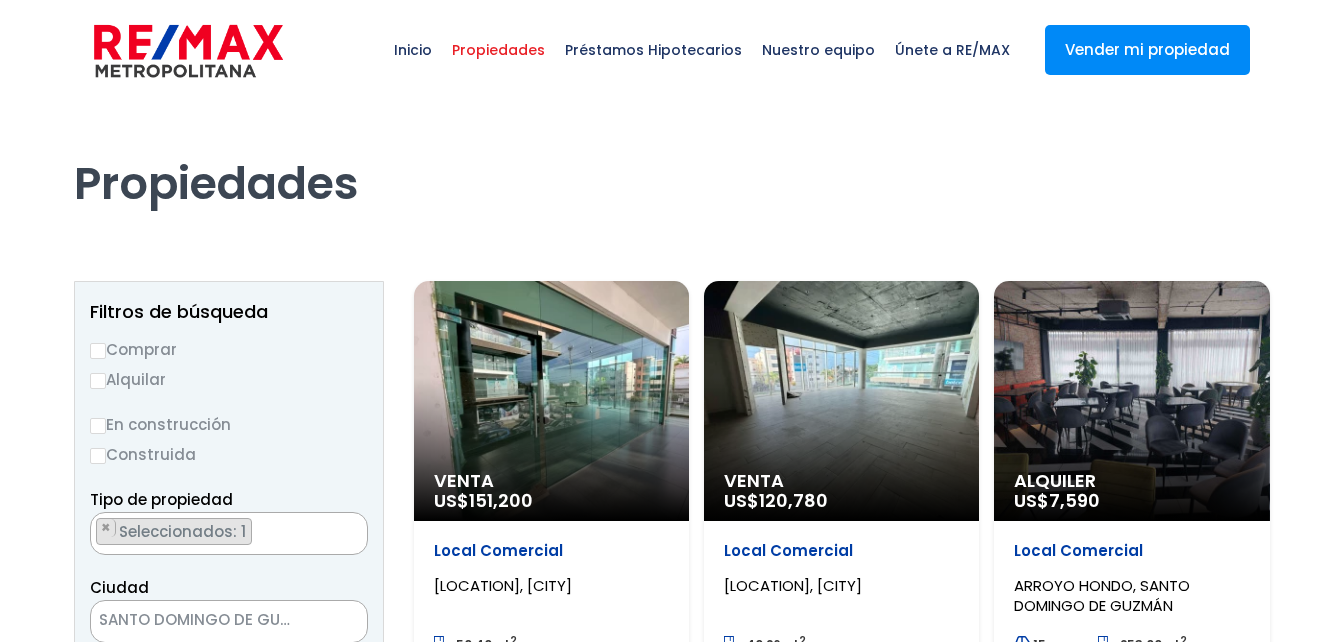 scroll, scrollTop: 0, scrollLeft: 0, axis: both 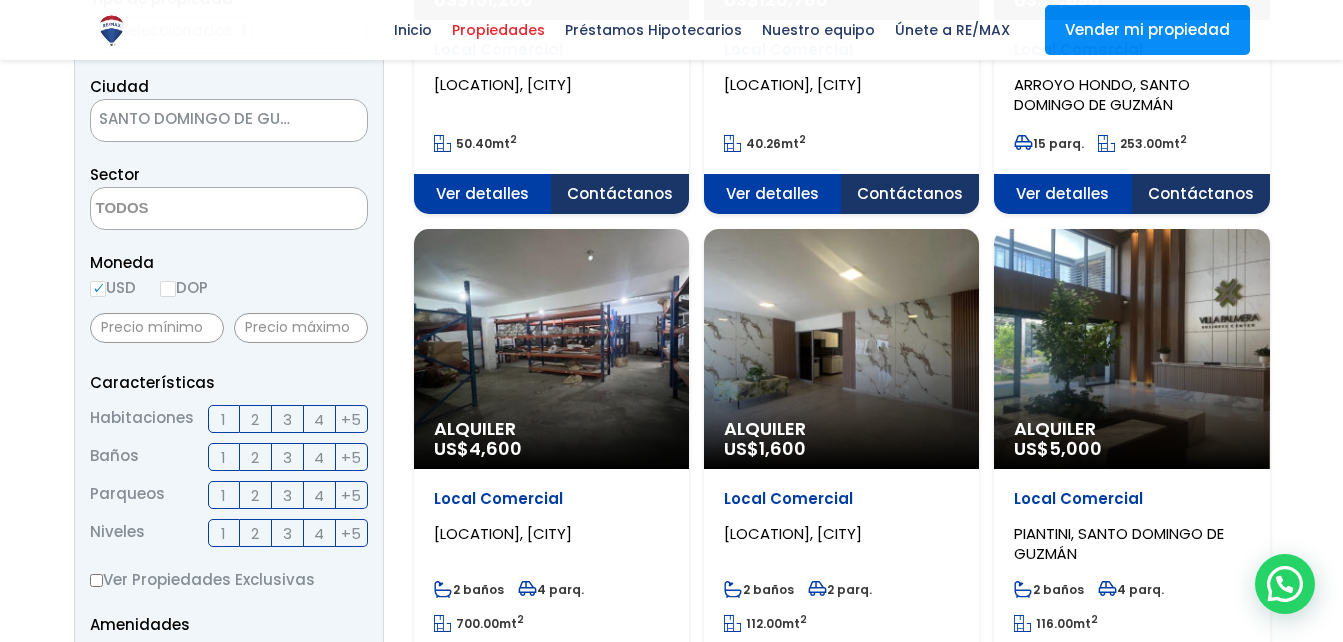 click on "Alquiler
US$  1,600" at bounding box center [551, -100] 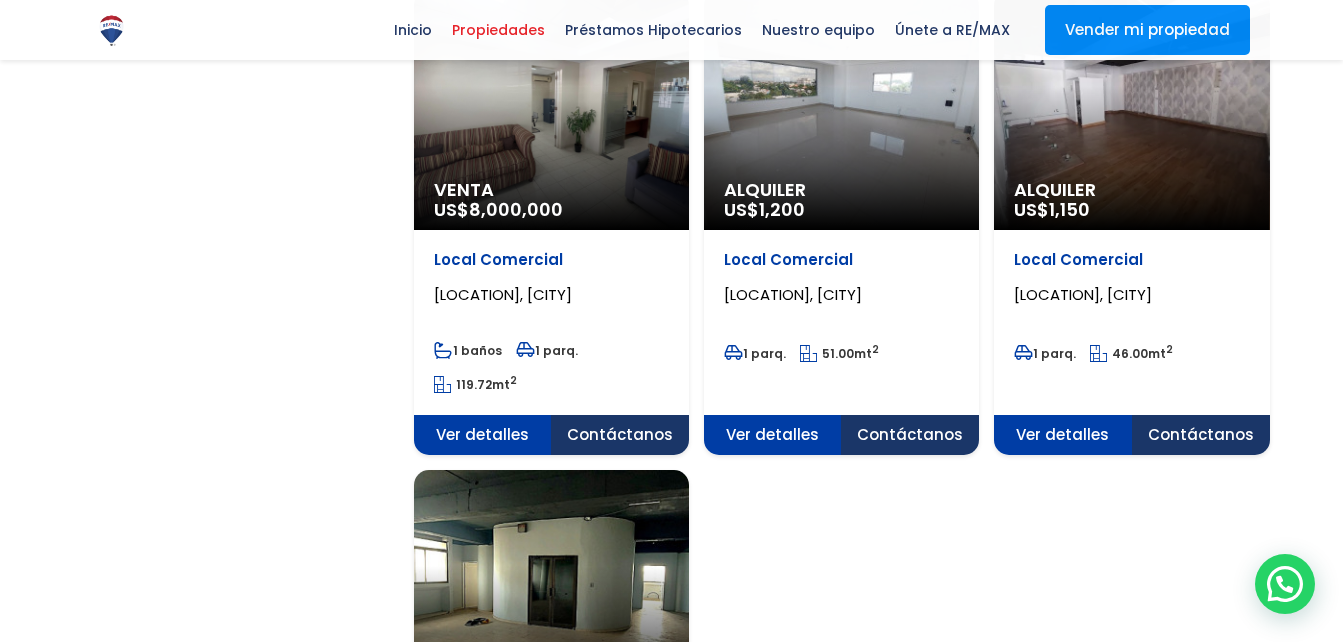 scroll, scrollTop: 2100, scrollLeft: 0, axis: vertical 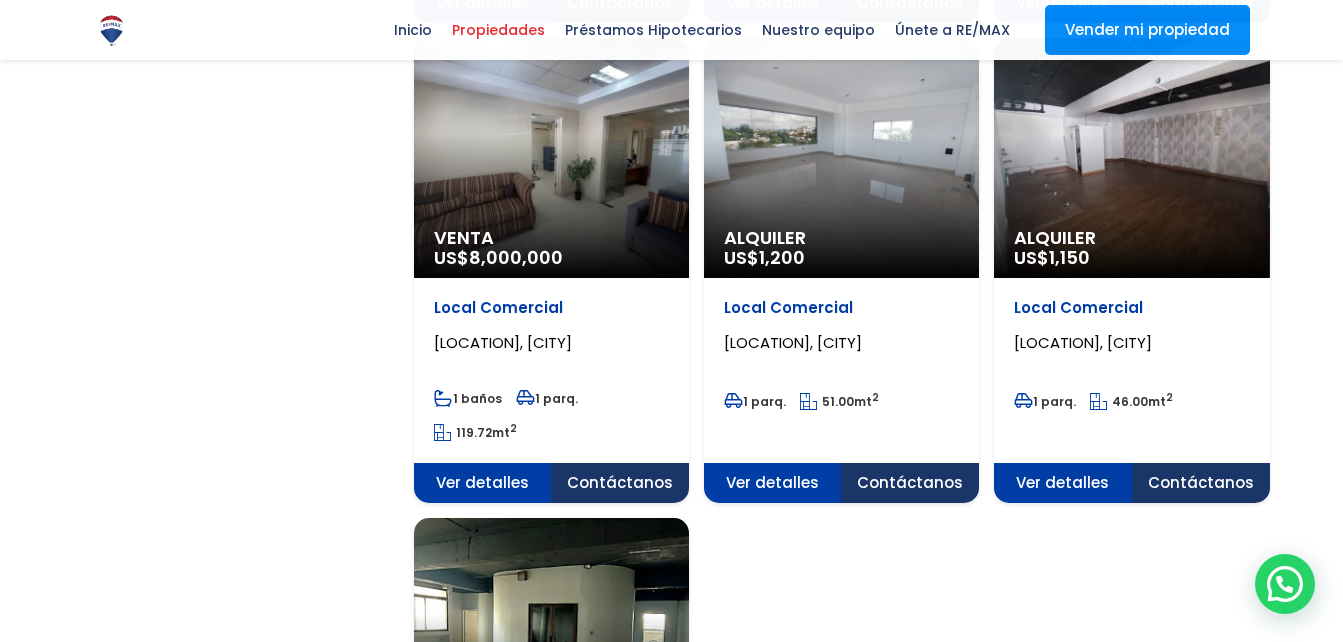 click on "Alquiler
US$  1,200" at bounding box center [551, -1700] 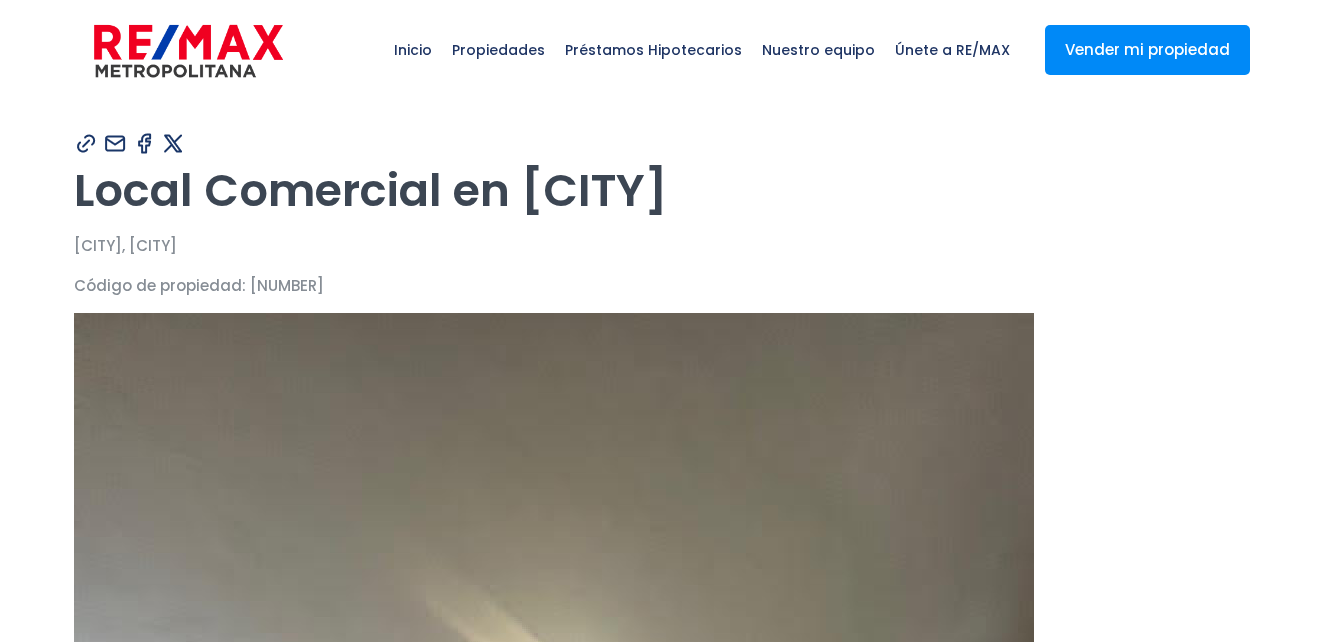 scroll, scrollTop: 0, scrollLeft: 0, axis: both 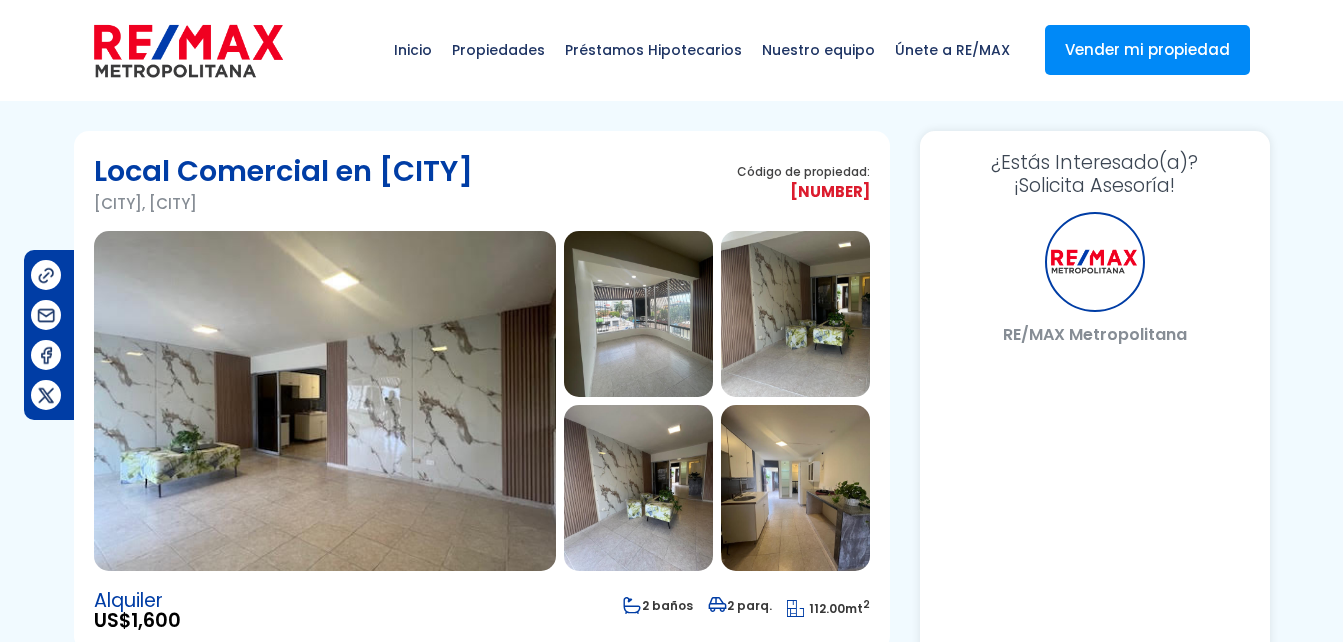 select on "DO" 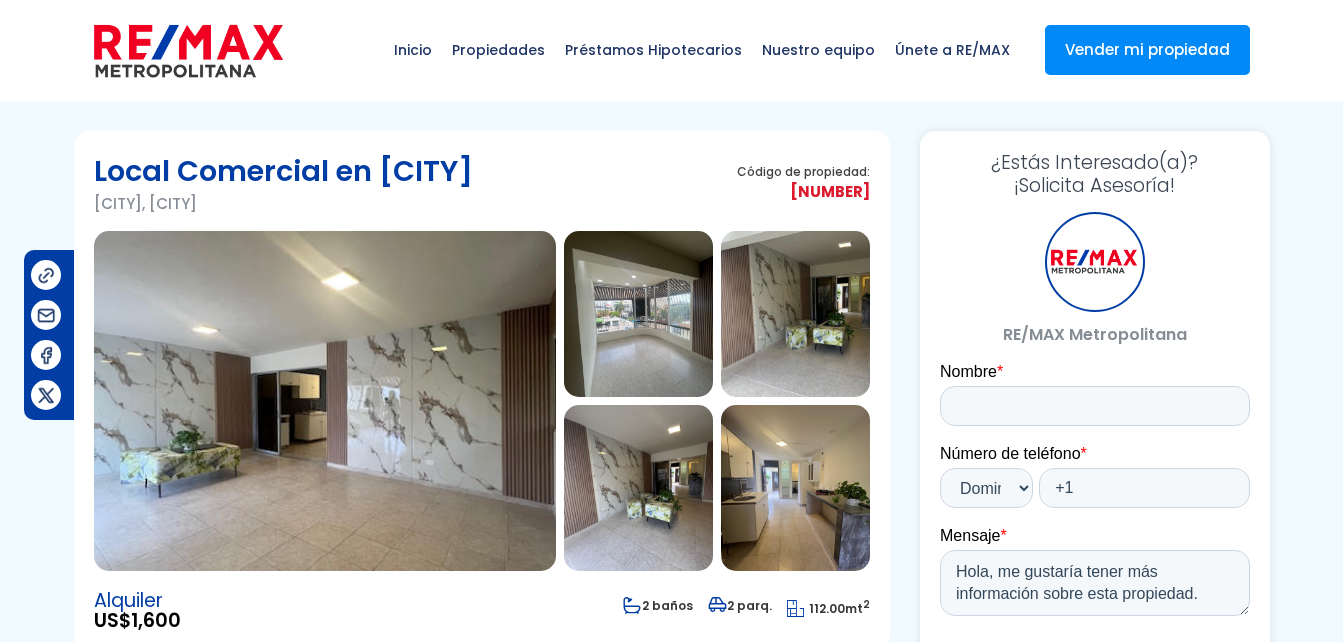 scroll, scrollTop: 0, scrollLeft: 0, axis: both 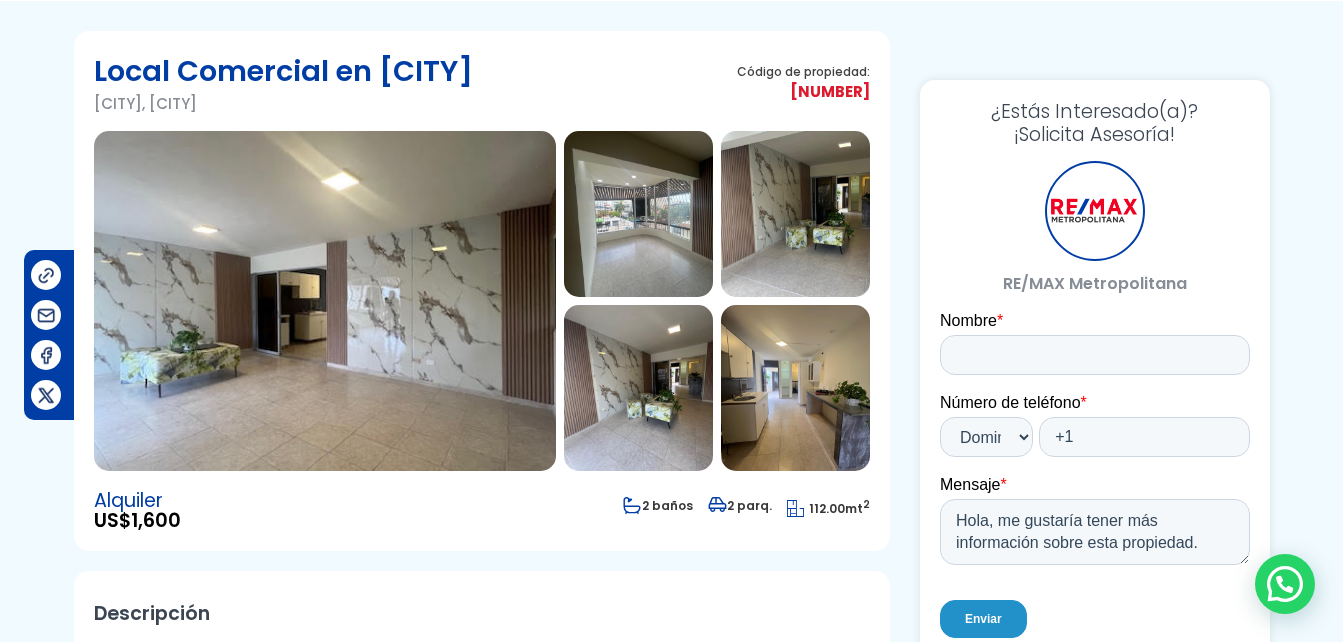 click at bounding box center (638, 214) 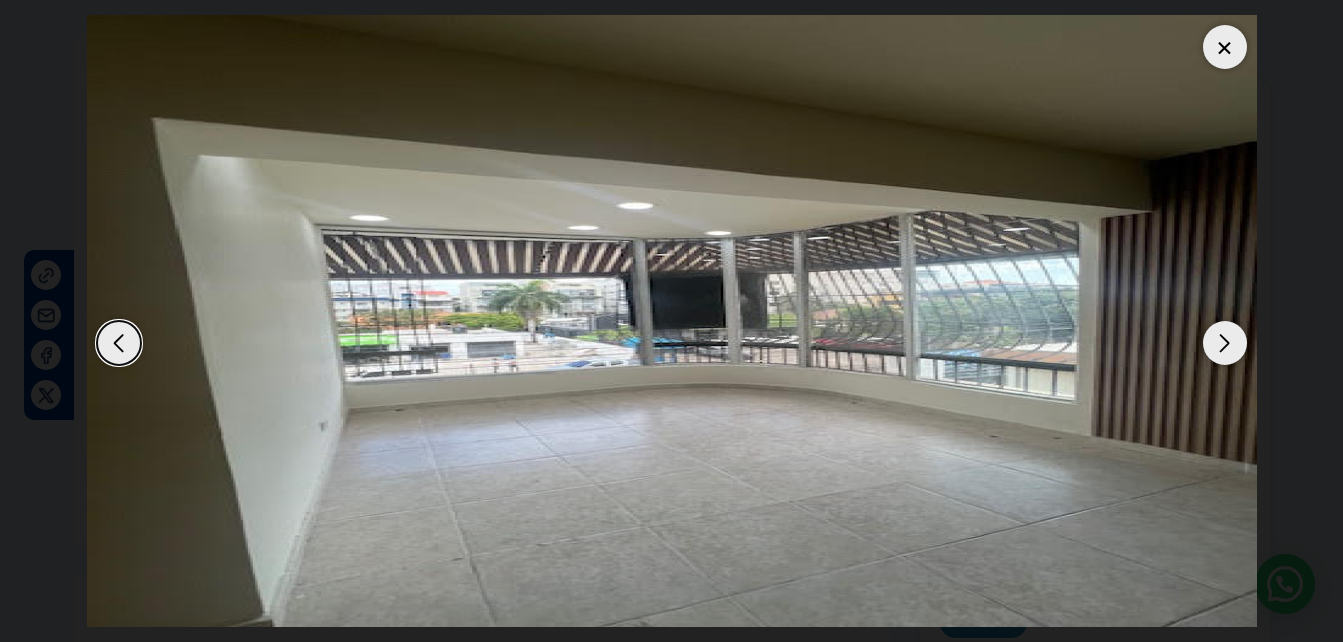 click at bounding box center [1225, 343] 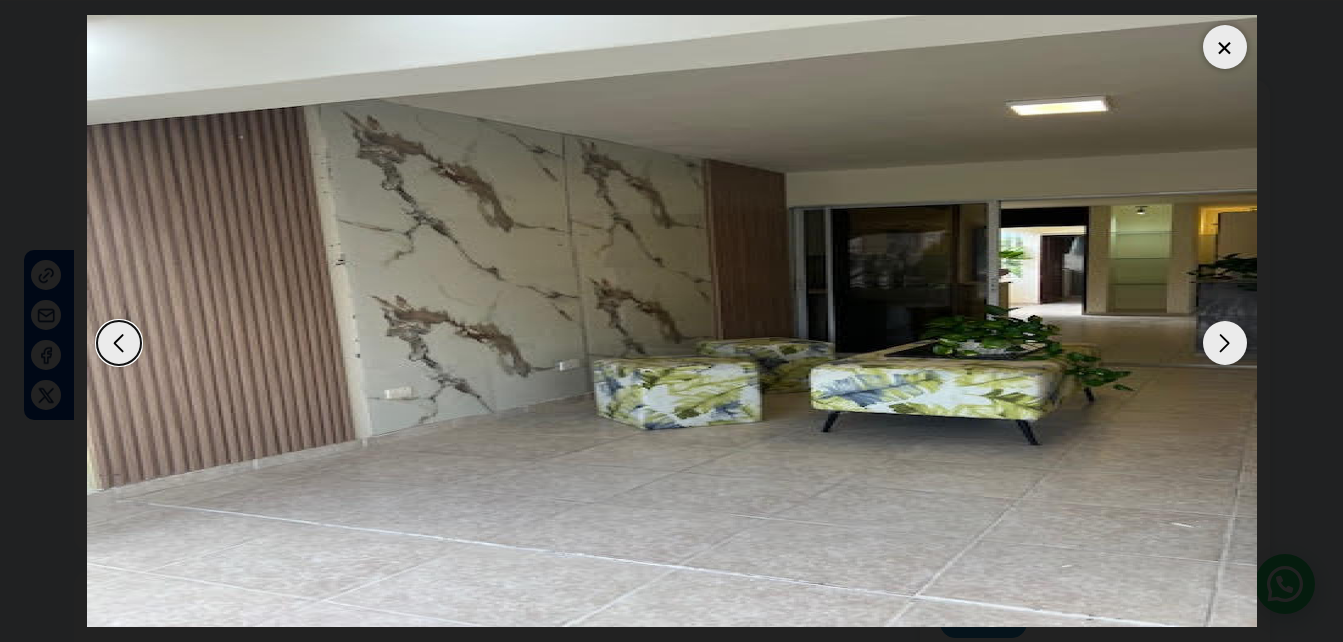 click at bounding box center [1225, 343] 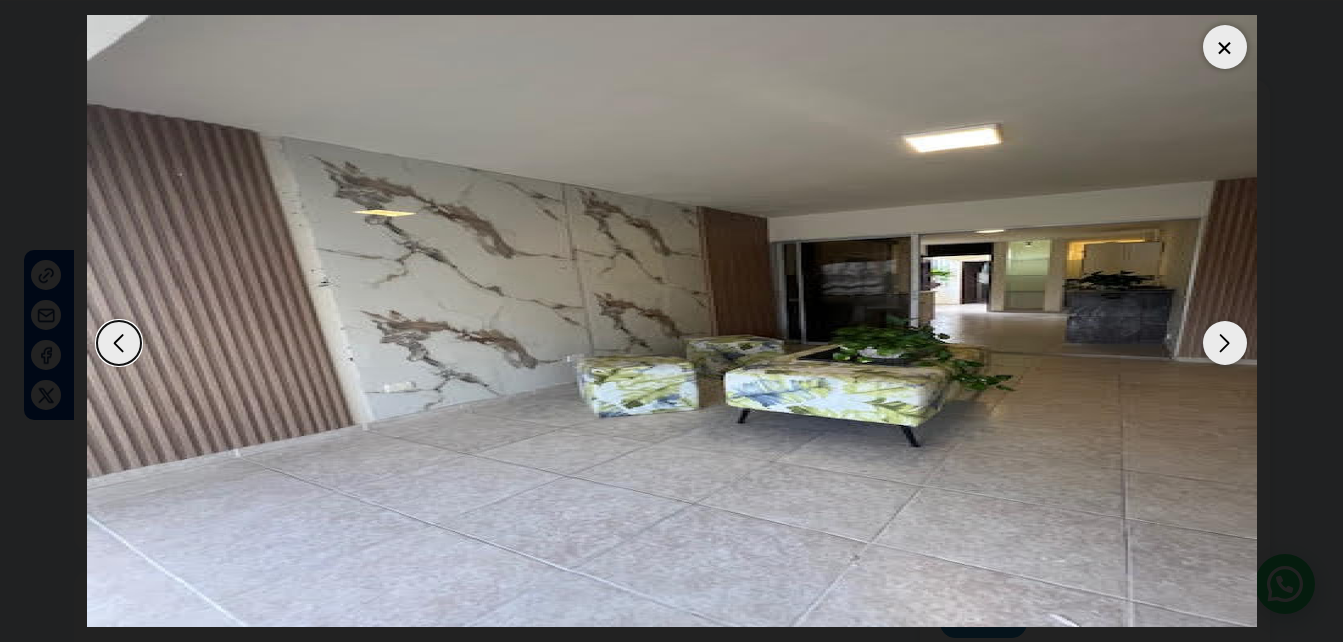 click at bounding box center [1225, 343] 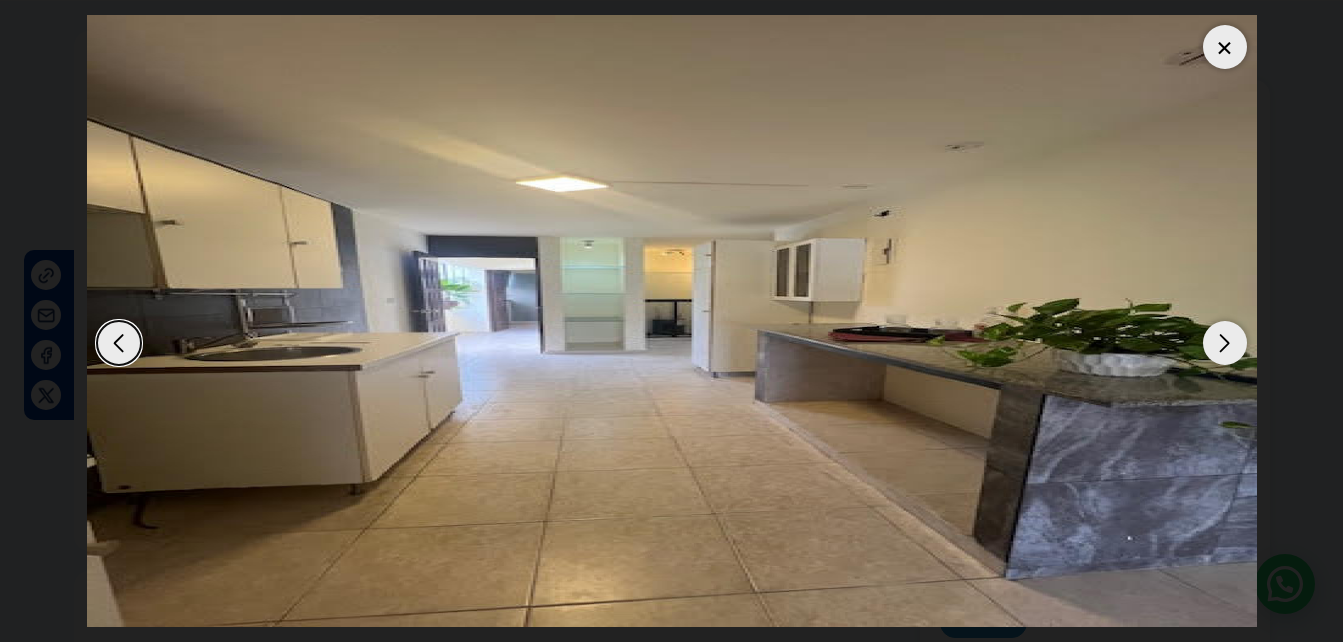 click at bounding box center [1225, 343] 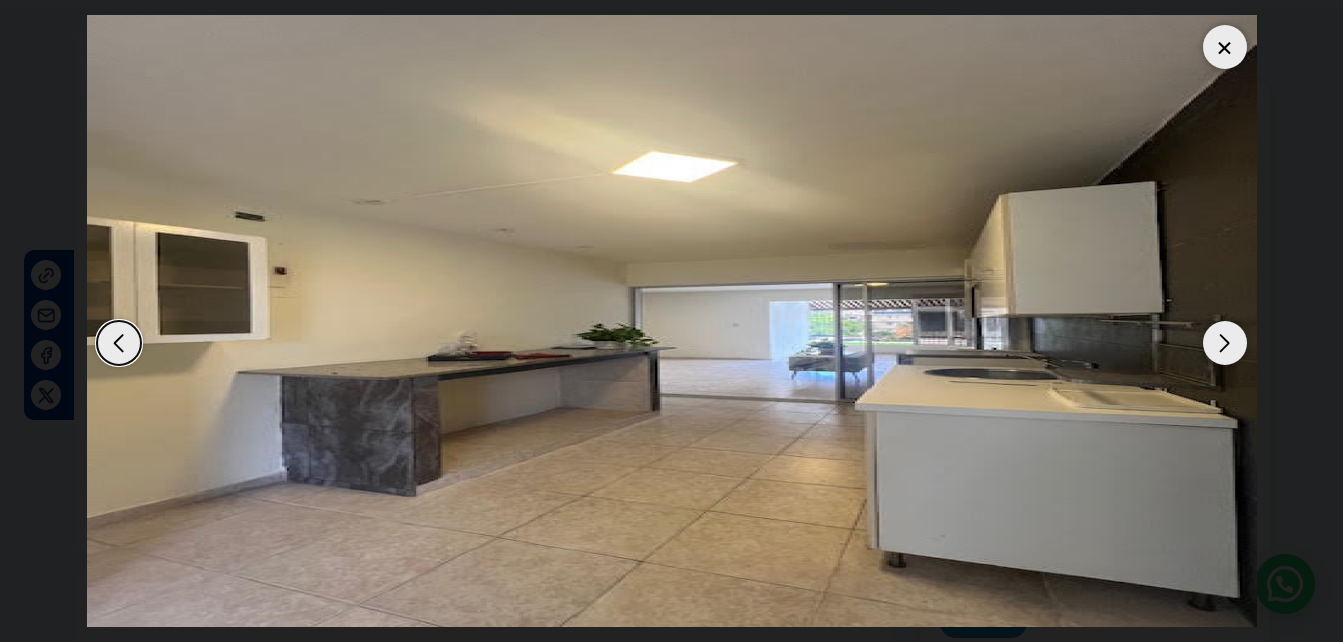 click at bounding box center [1225, 343] 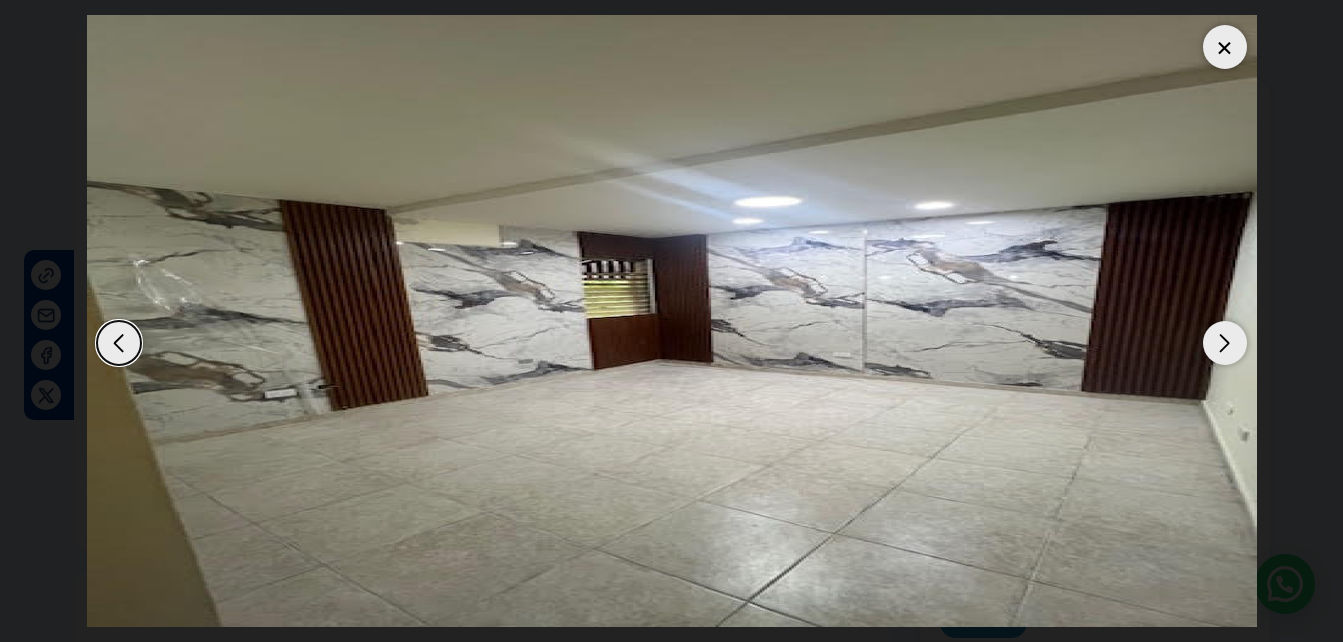 click at bounding box center [1225, 343] 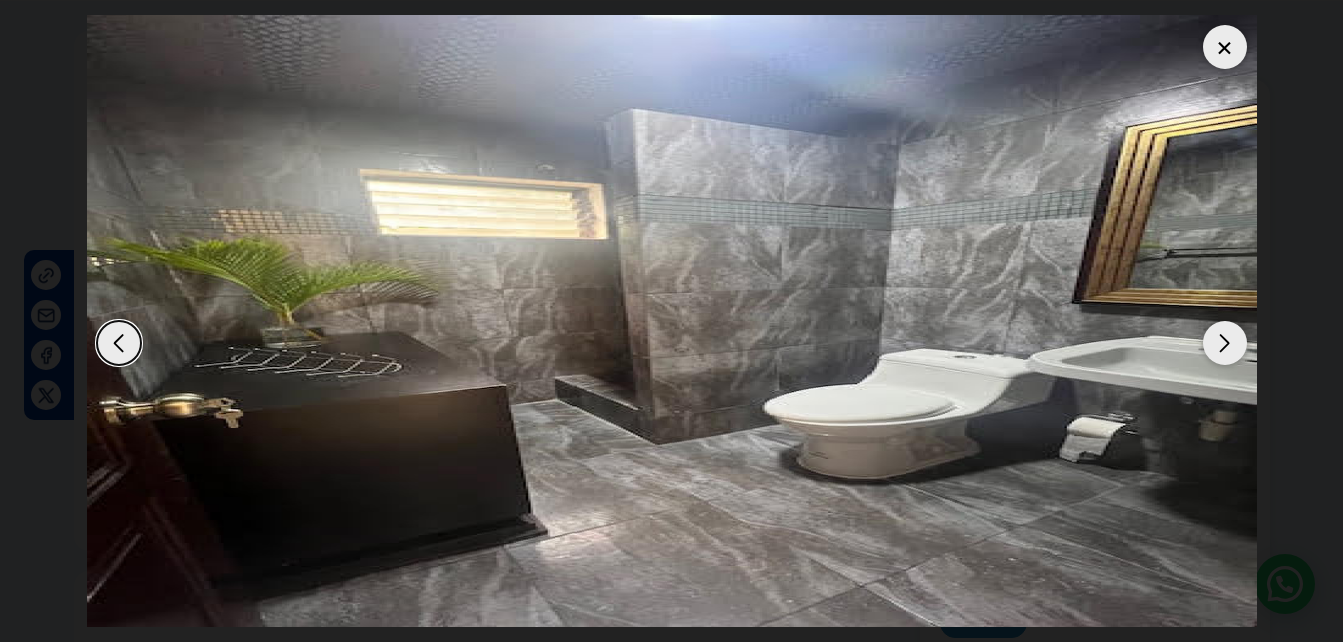 click at bounding box center [1225, 343] 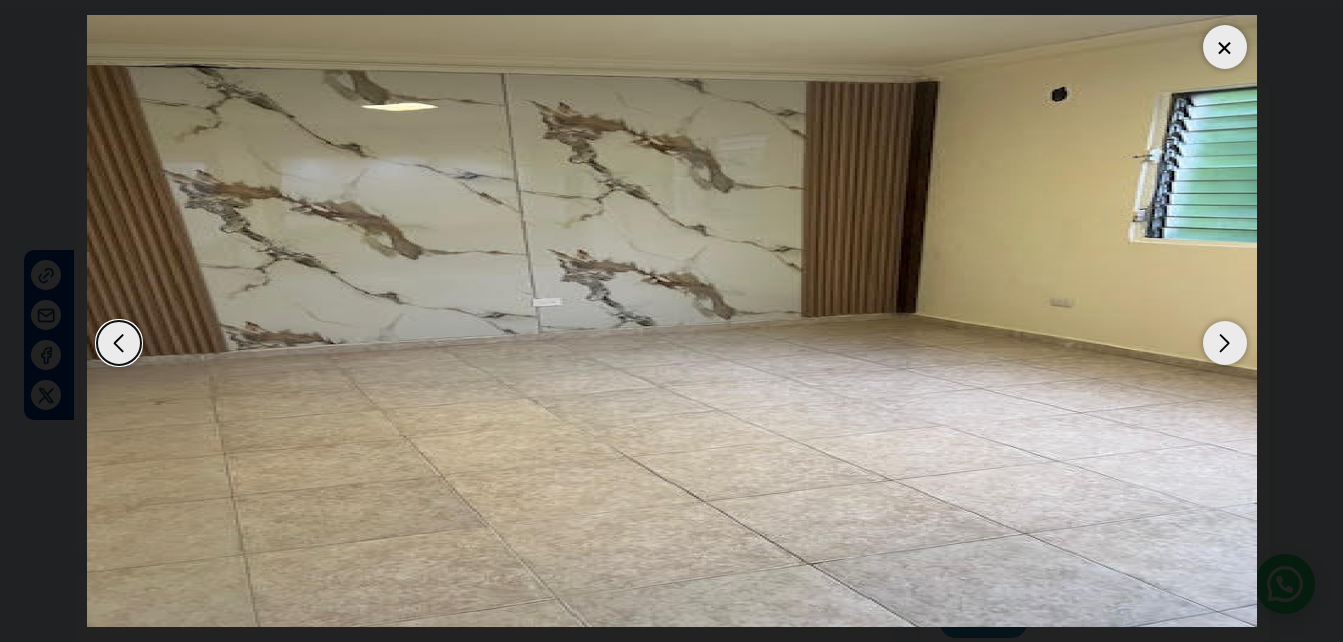 click at bounding box center (1225, 343) 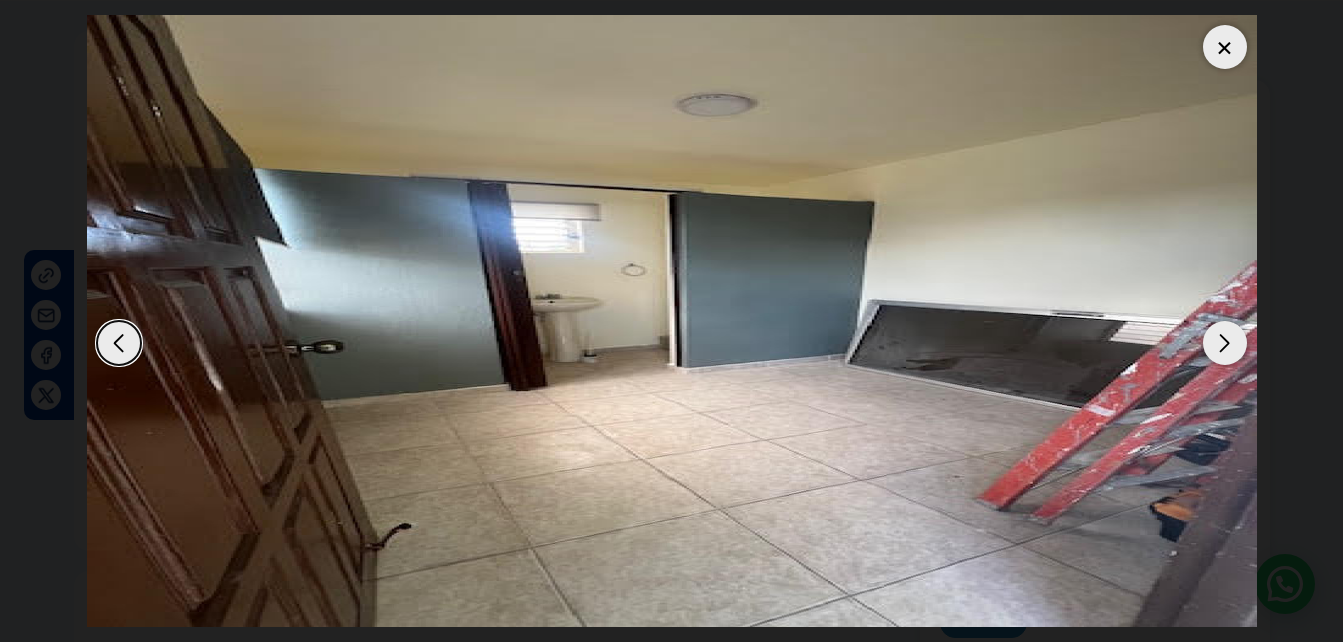 click at bounding box center (1225, 343) 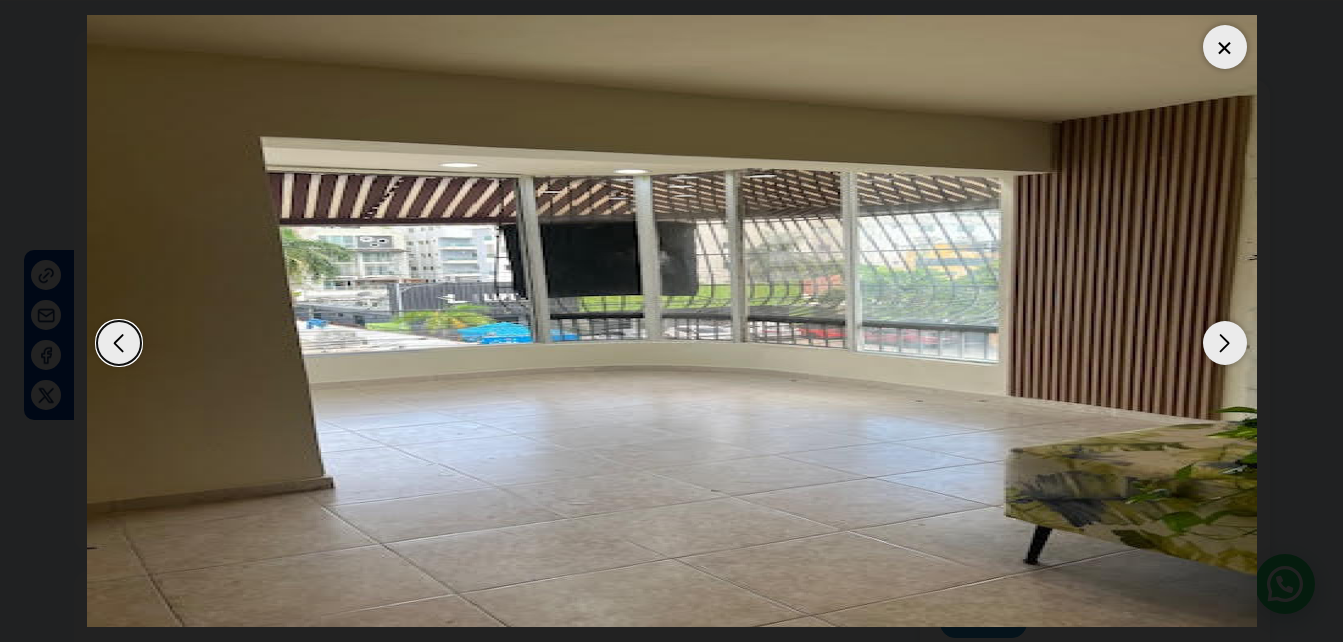 click at bounding box center (1225, 47) 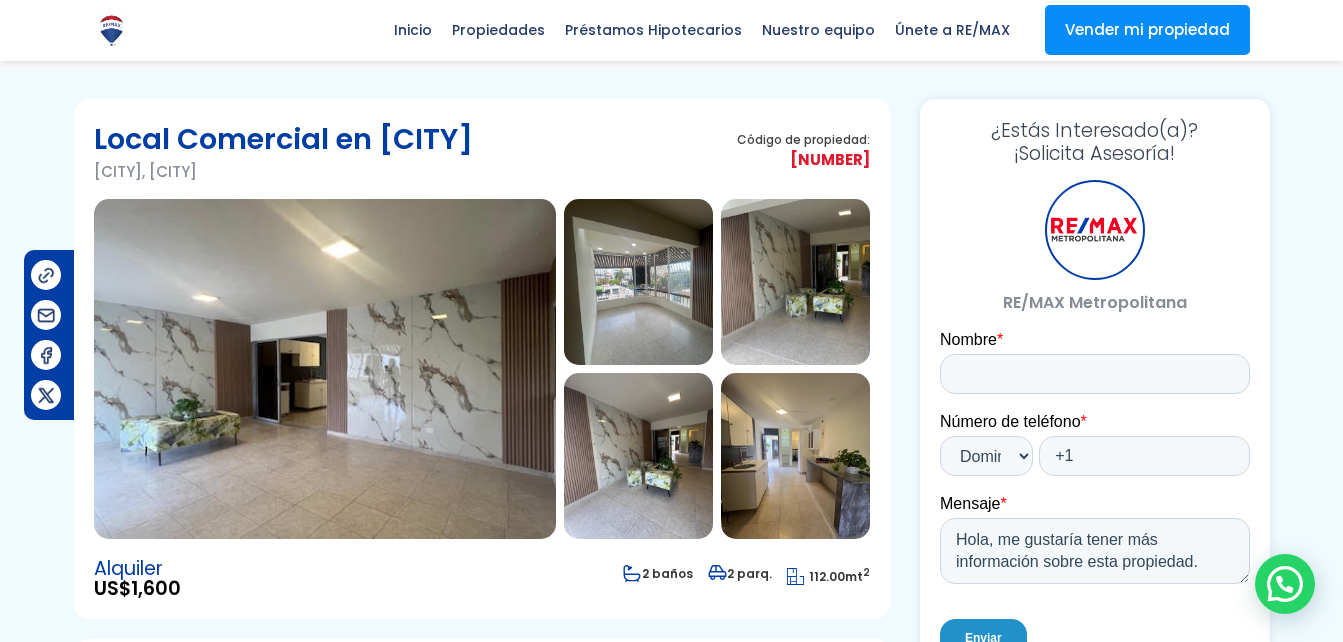 scroll, scrollTop: 0, scrollLeft: 0, axis: both 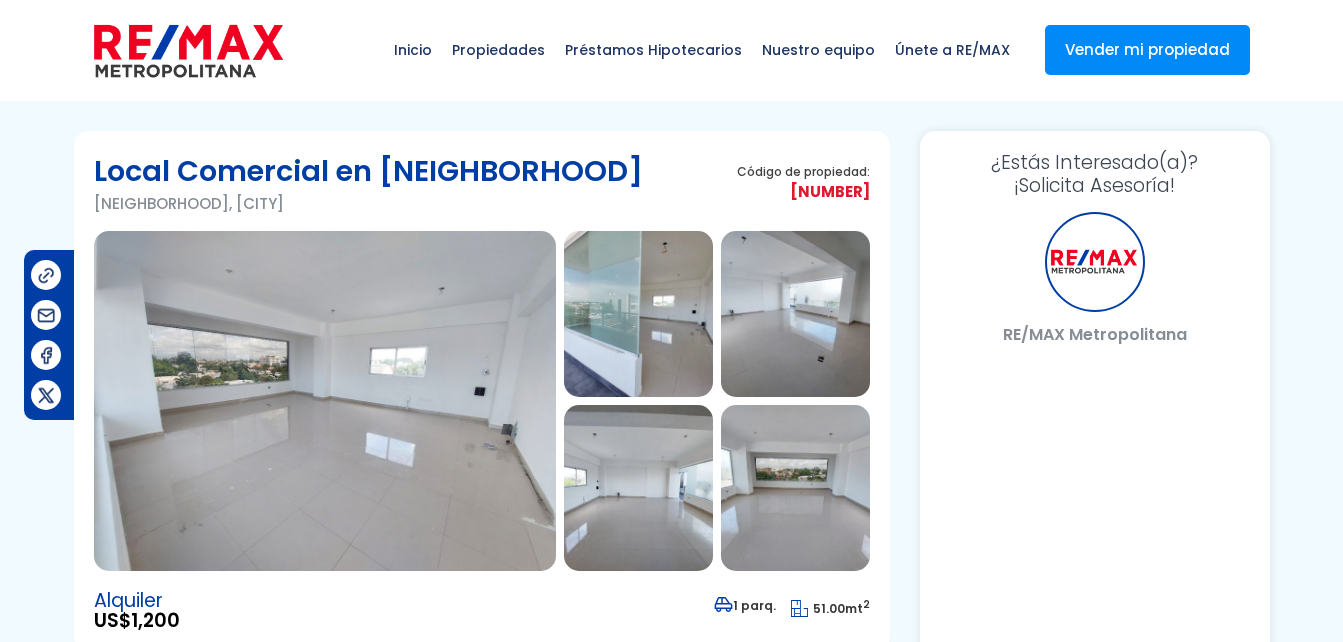 select on "DO" 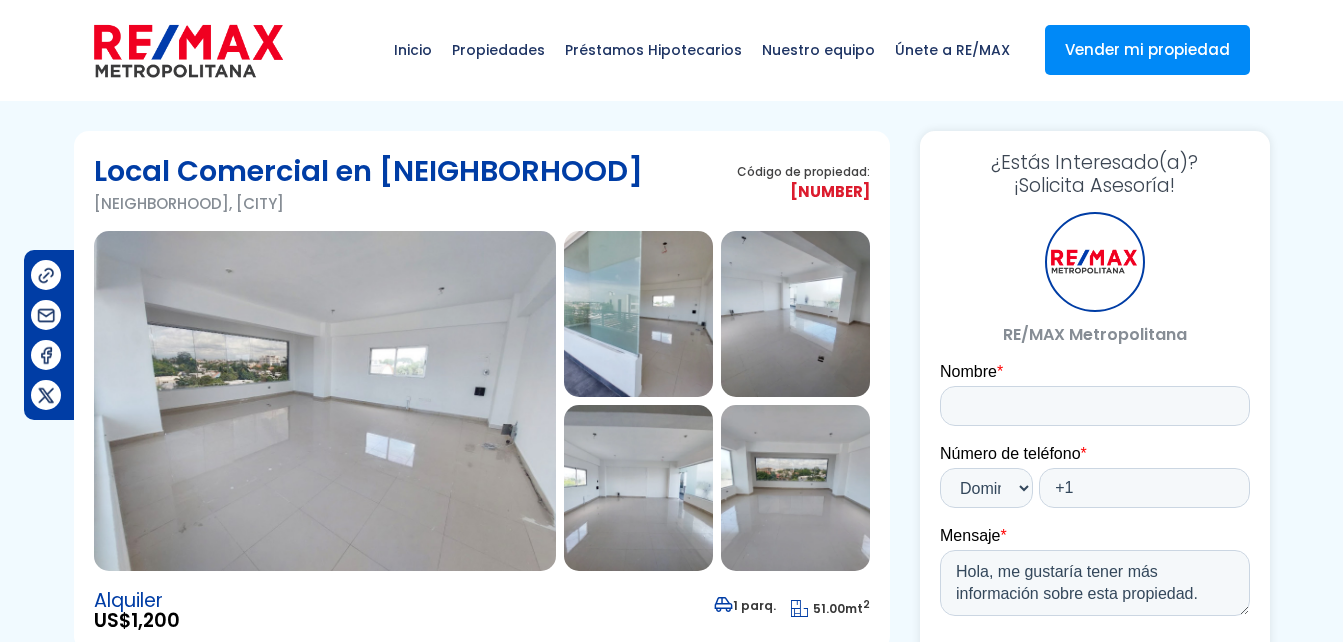 scroll, scrollTop: 0, scrollLeft: 0, axis: both 